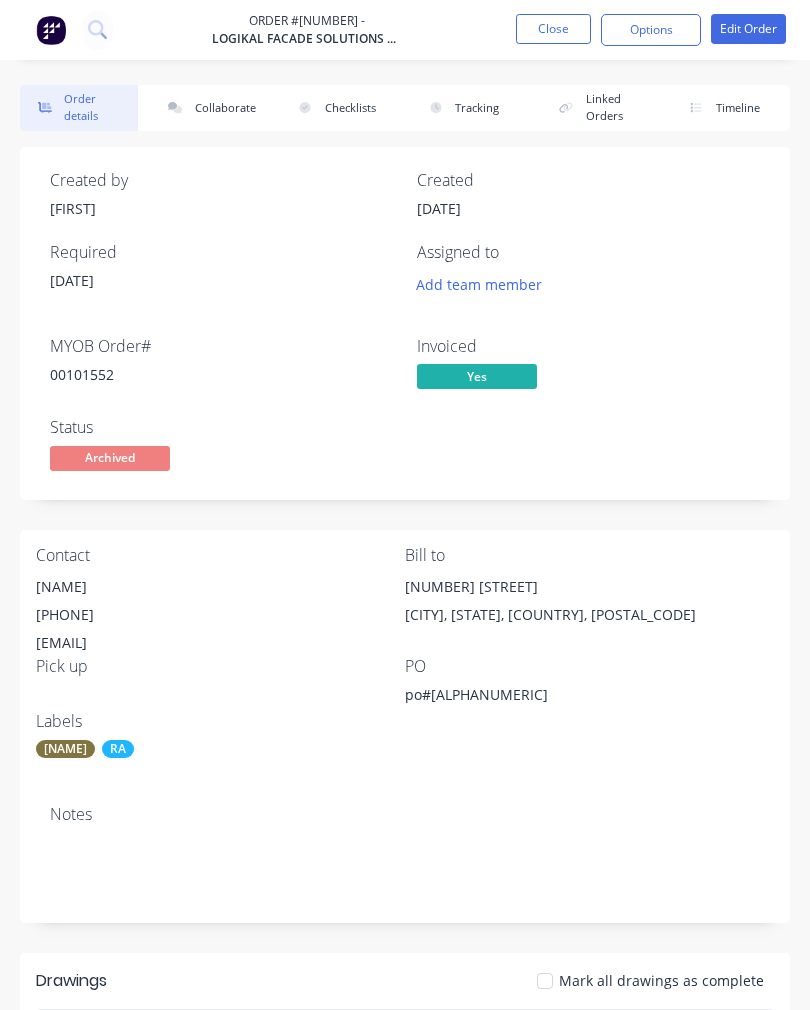scroll, scrollTop: 0, scrollLeft: 0, axis: both 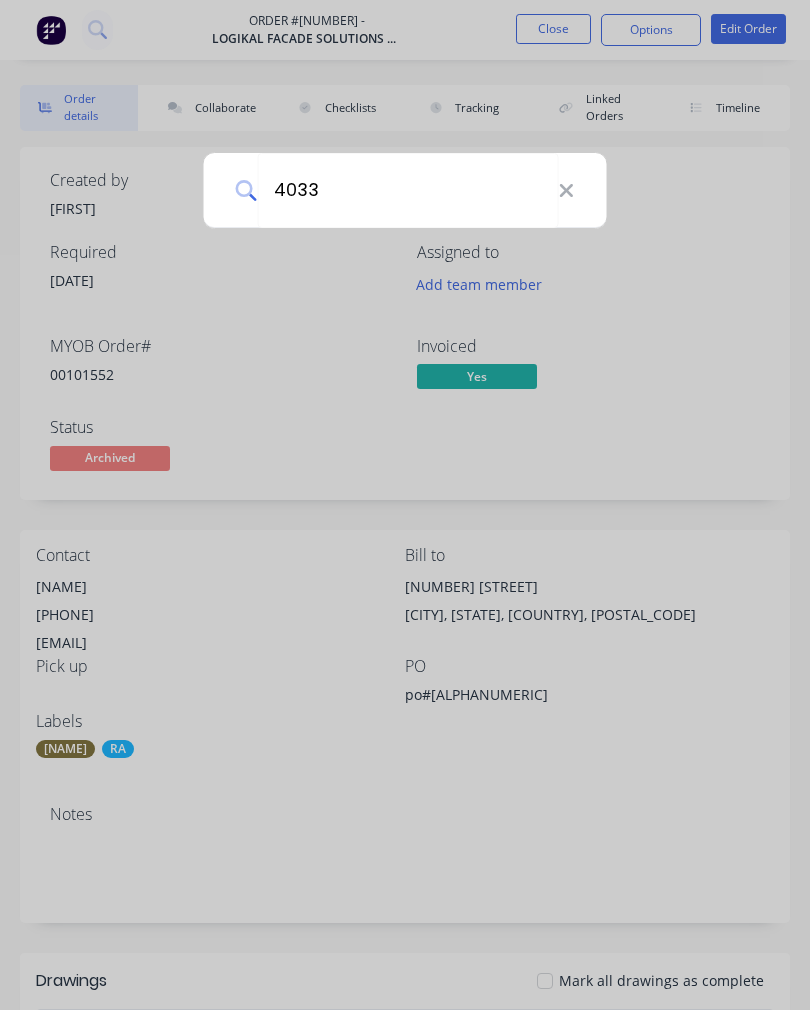 type on "[NUMBER]" 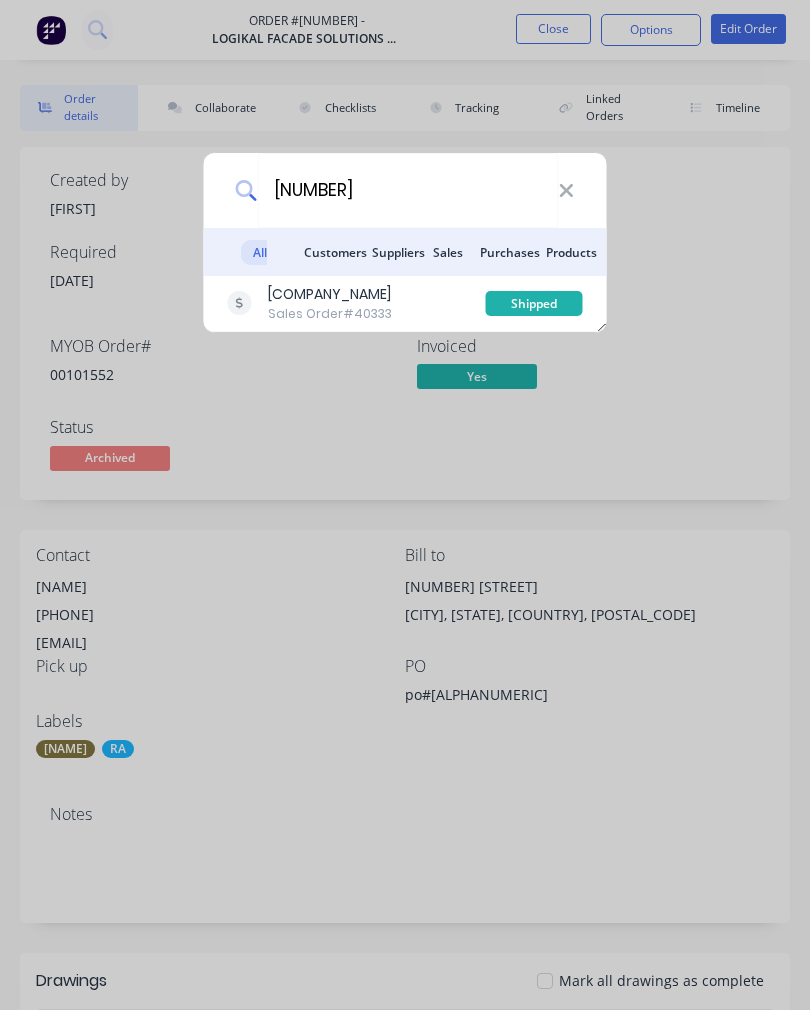click on "Sales Order  #40333" at bounding box center [330, 314] 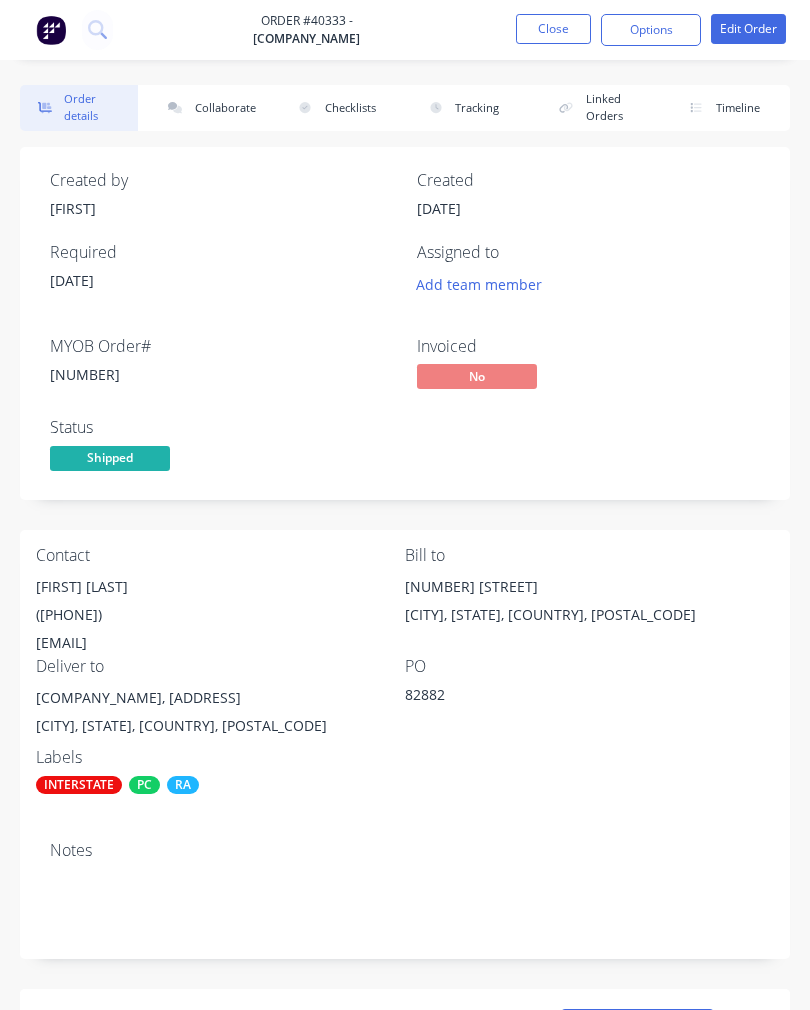 click on "Collaborate" at bounding box center [209, 108] 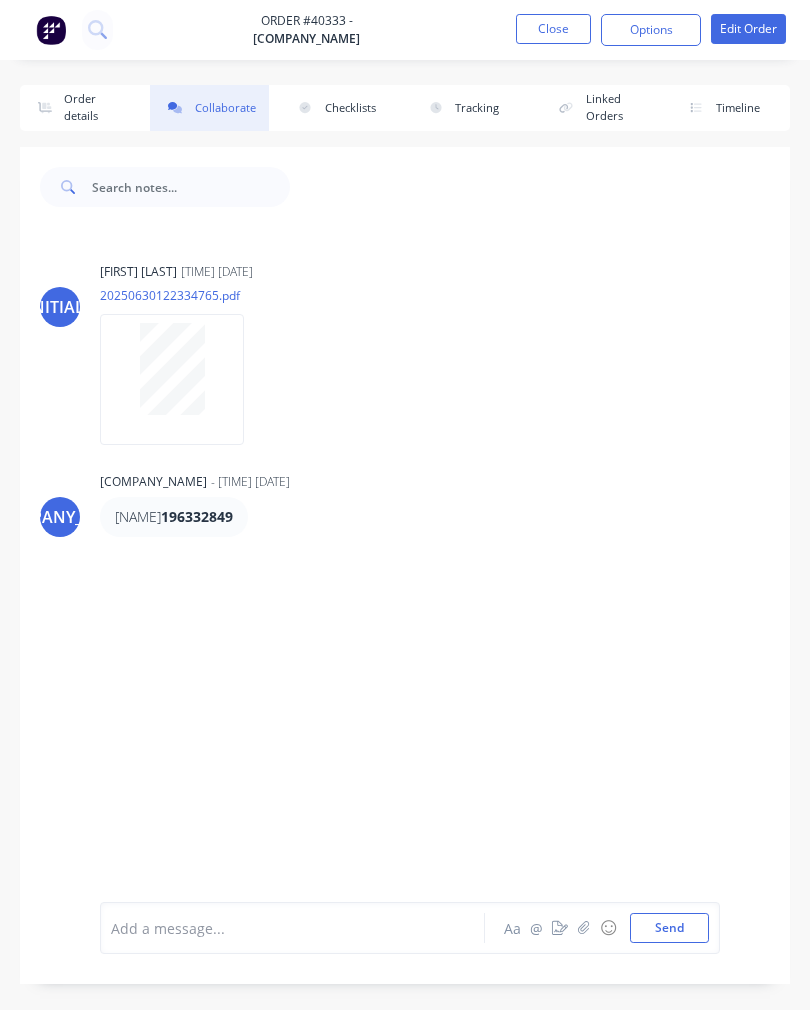 click at bounding box center [583, 927] 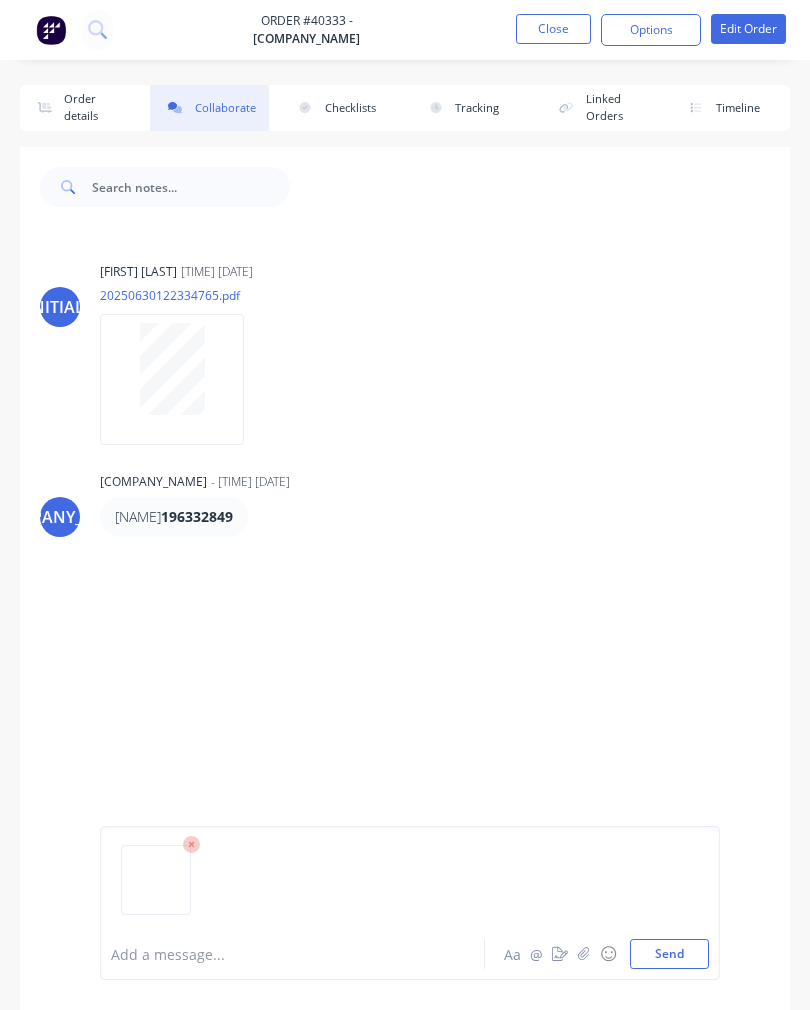 click on "Send" at bounding box center (669, 954) 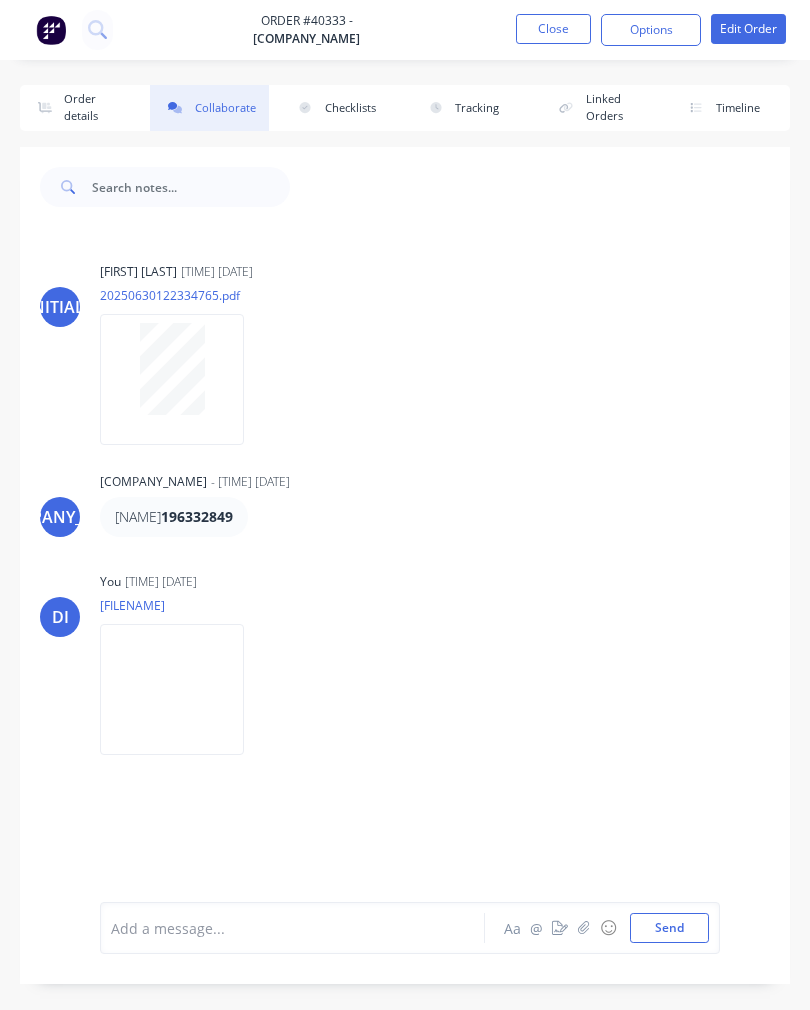 click on "Send" at bounding box center [669, 928] 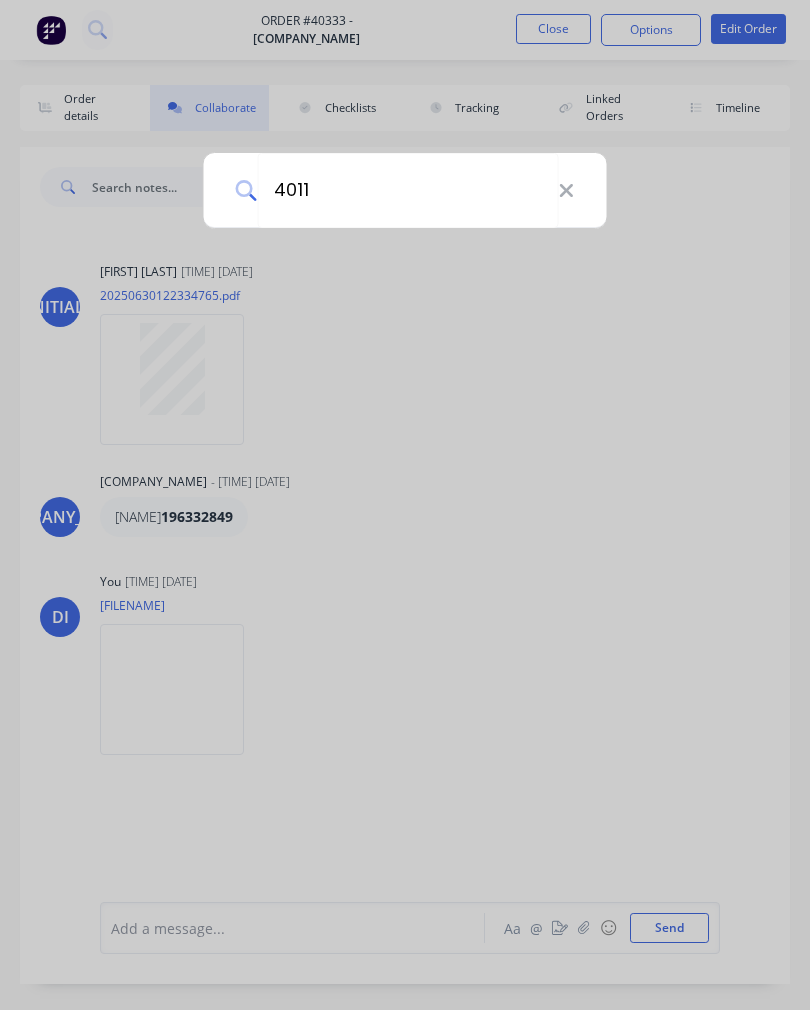 type on "40119" 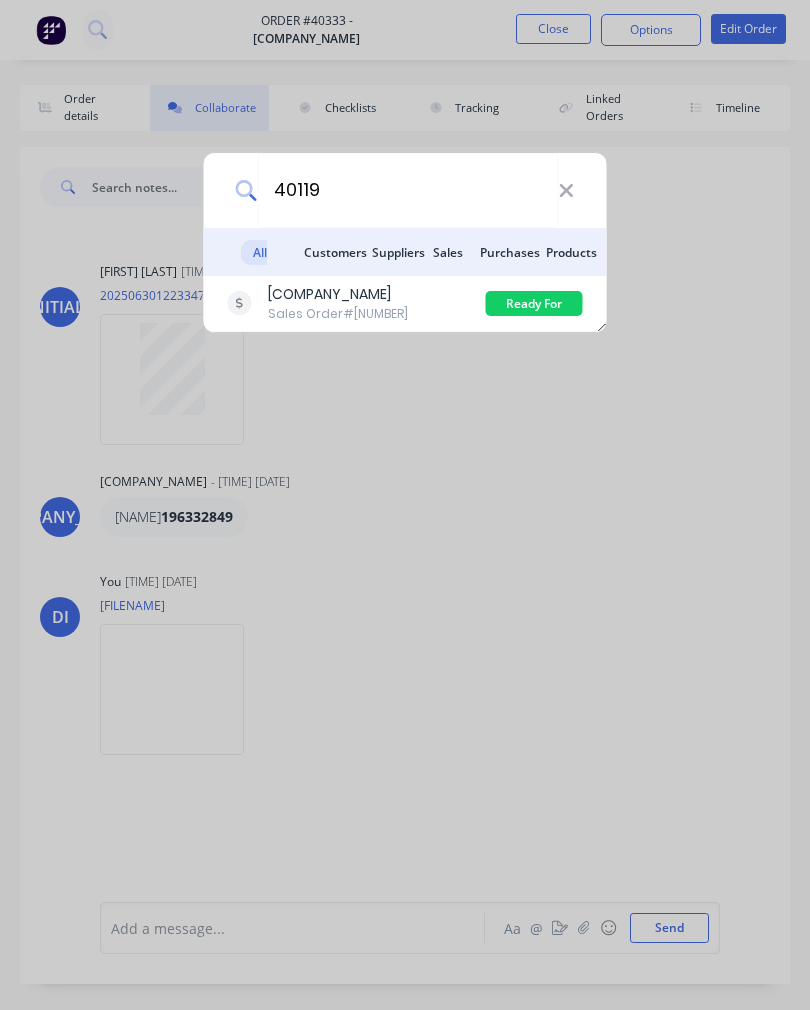 click on "[COMPANY_NAME]" at bounding box center [338, 294] 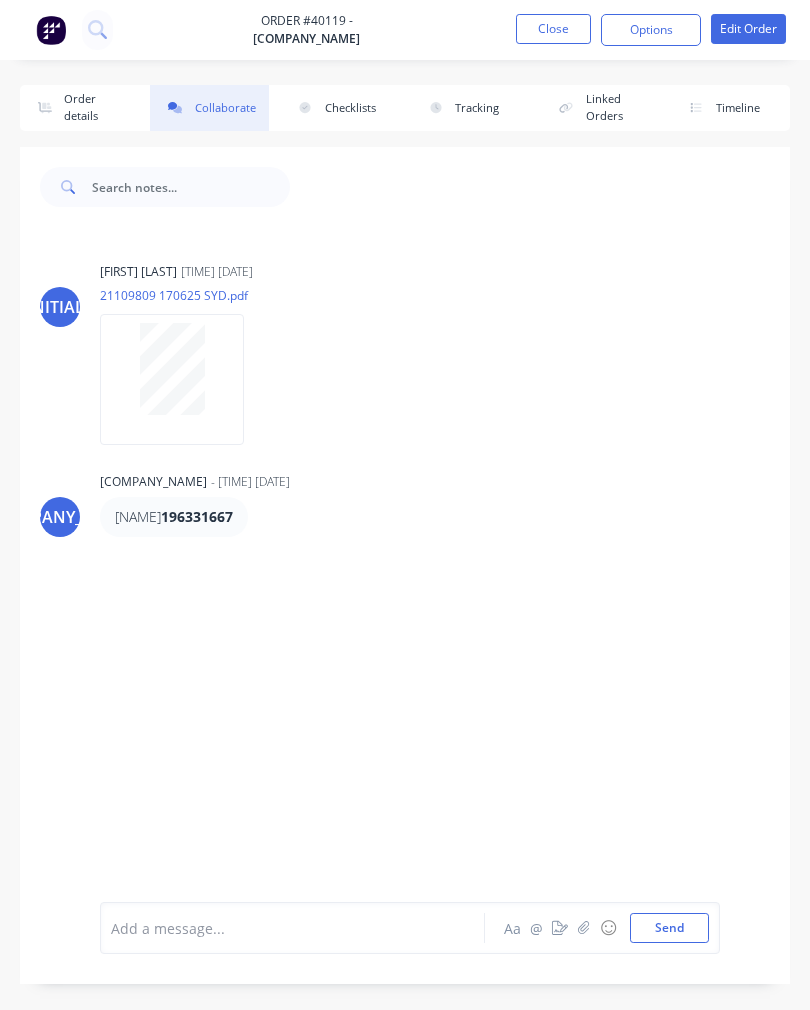 click at bounding box center [584, 928] 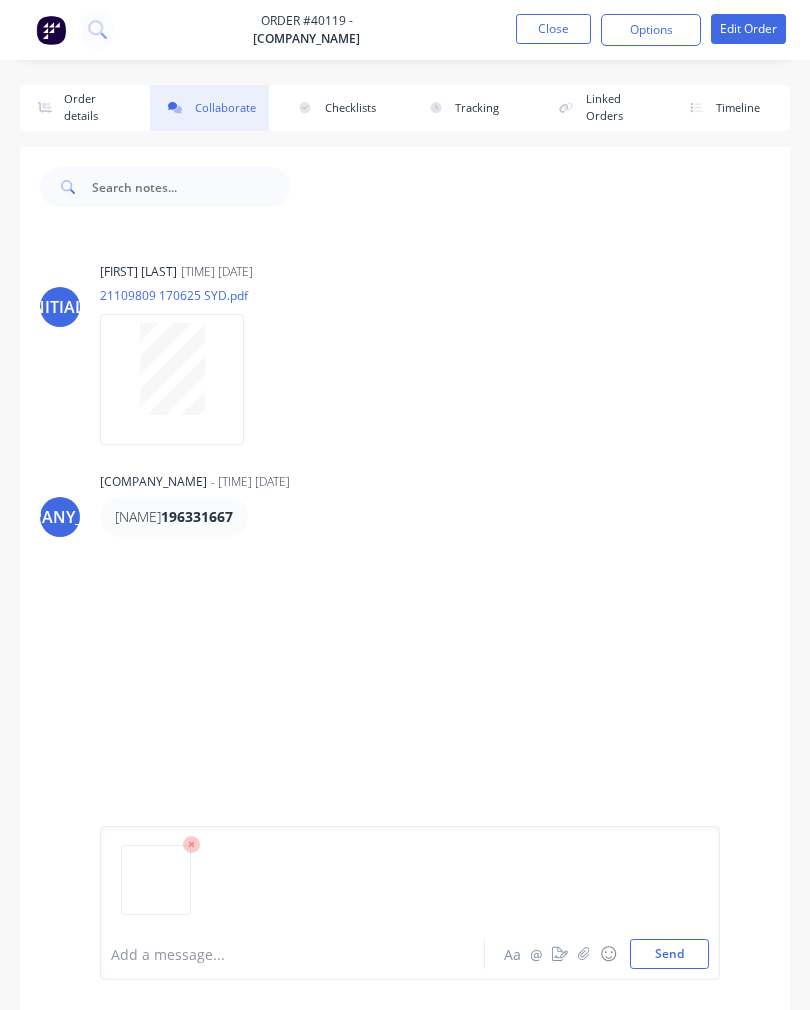 click on "Send" at bounding box center [669, 954] 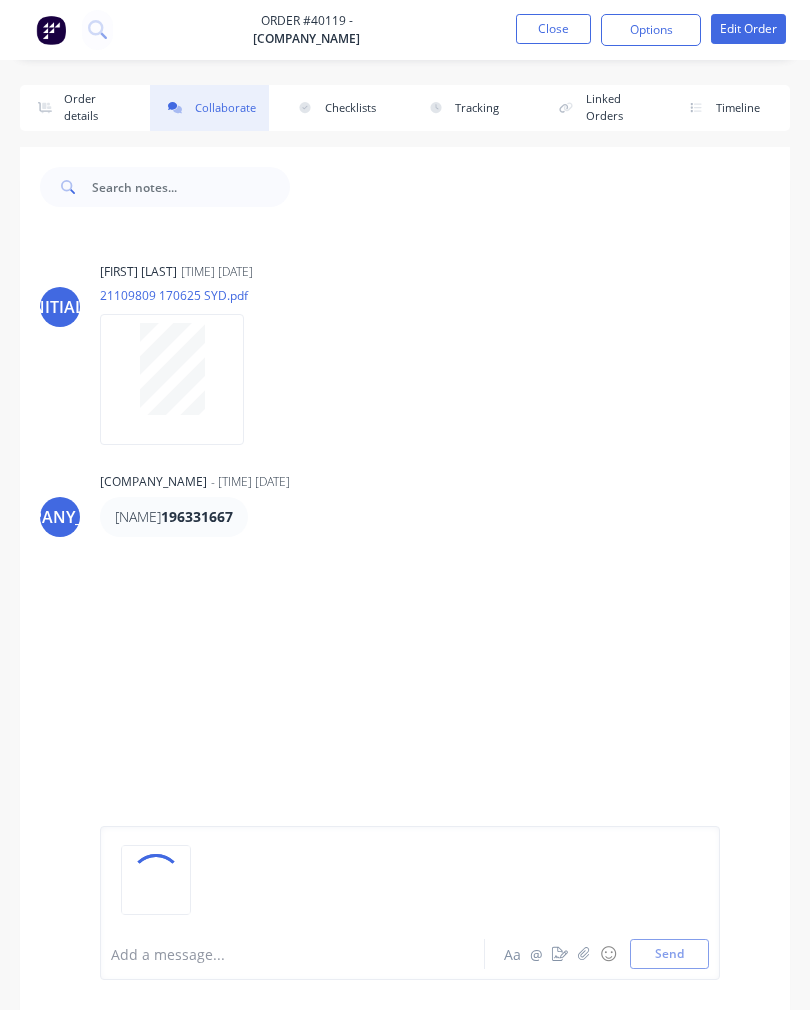 click at bounding box center (96, 28) 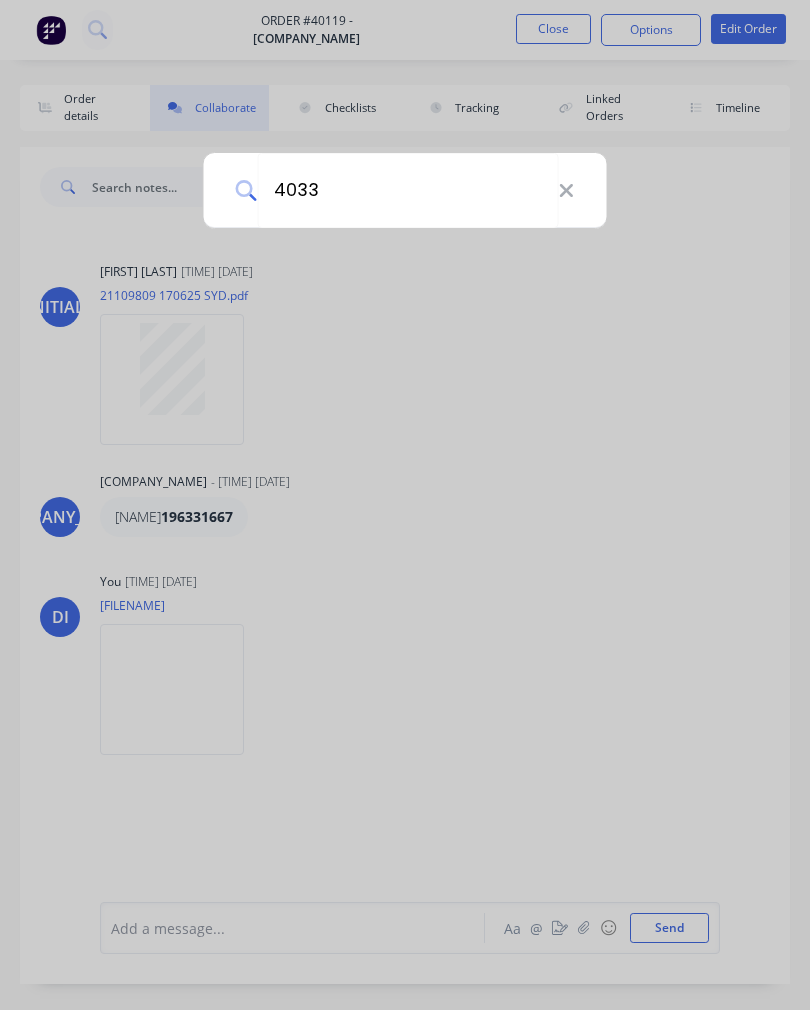 type on "[NUMBER]" 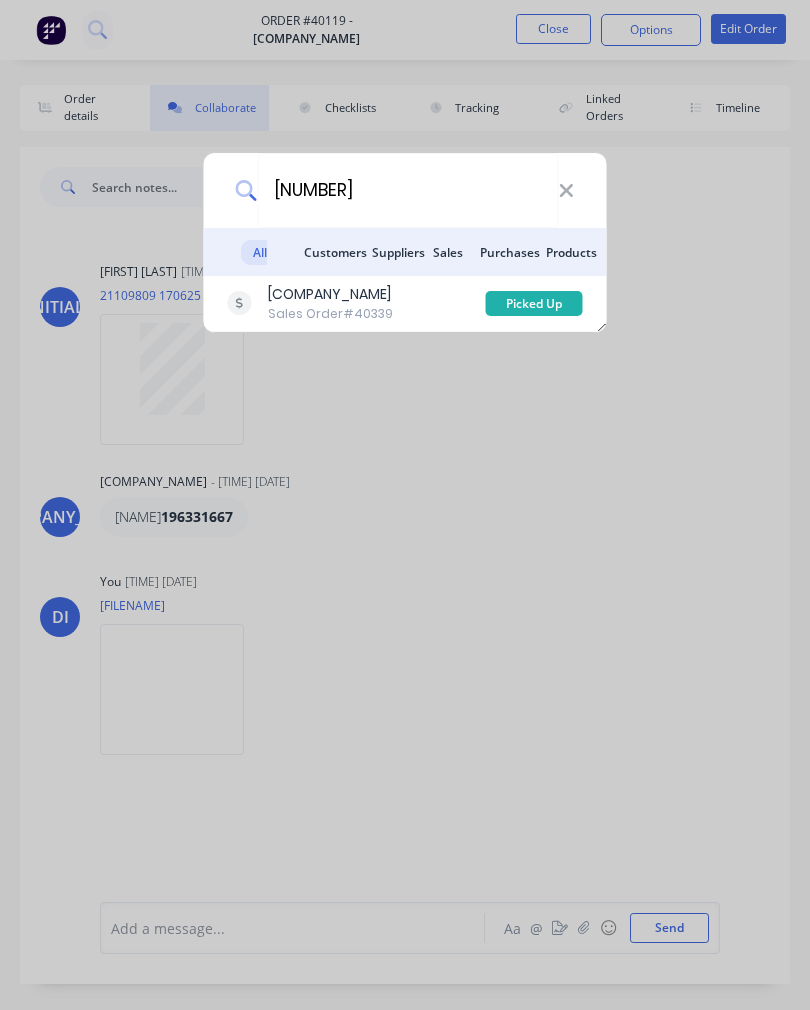 click on "[COMPANY_NAME]" at bounding box center [330, 294] 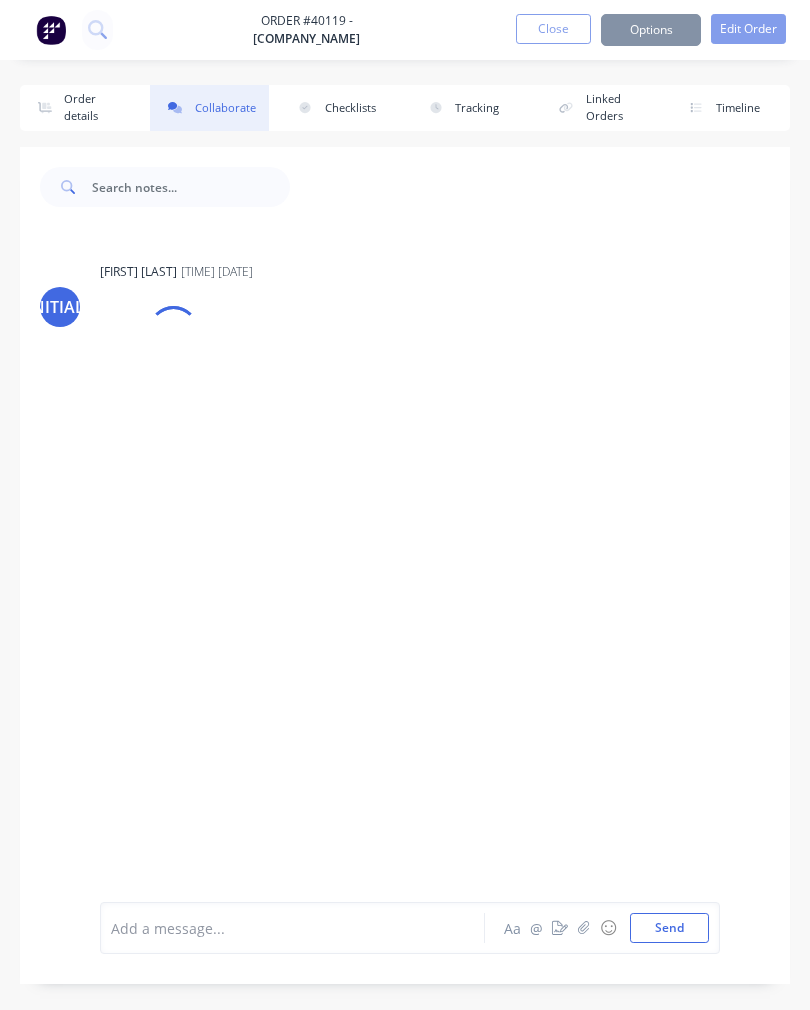click at bounding box center [584, 928] 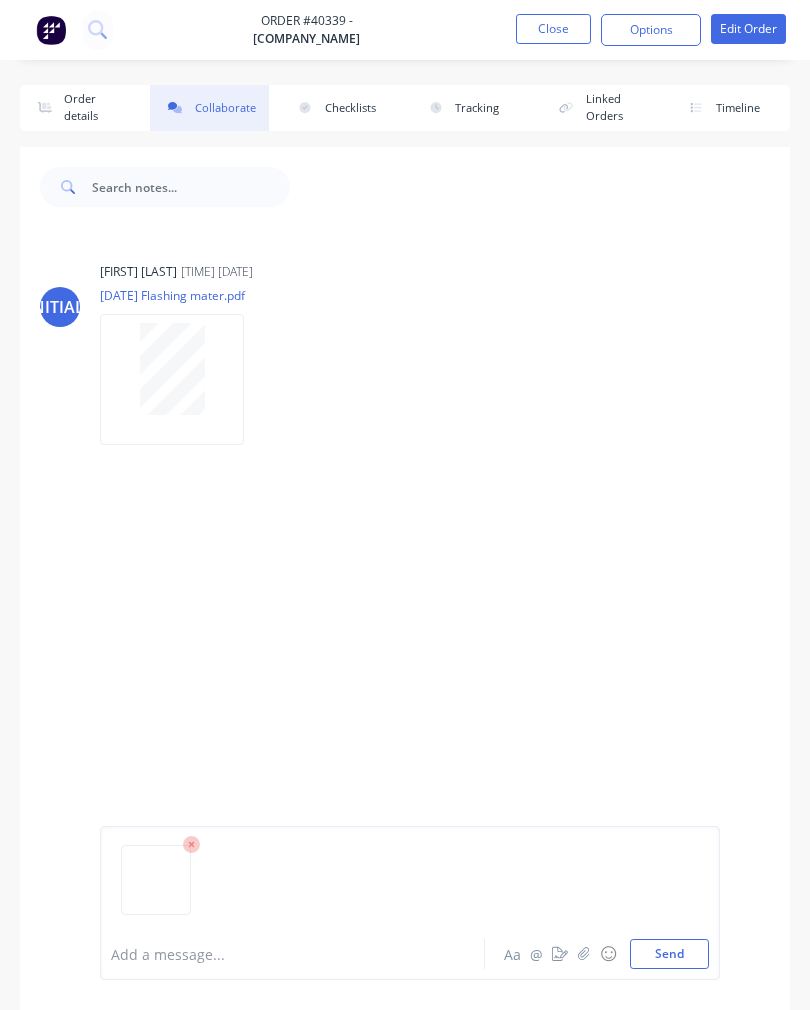 click on "Send" at bounding box center [669, 954] 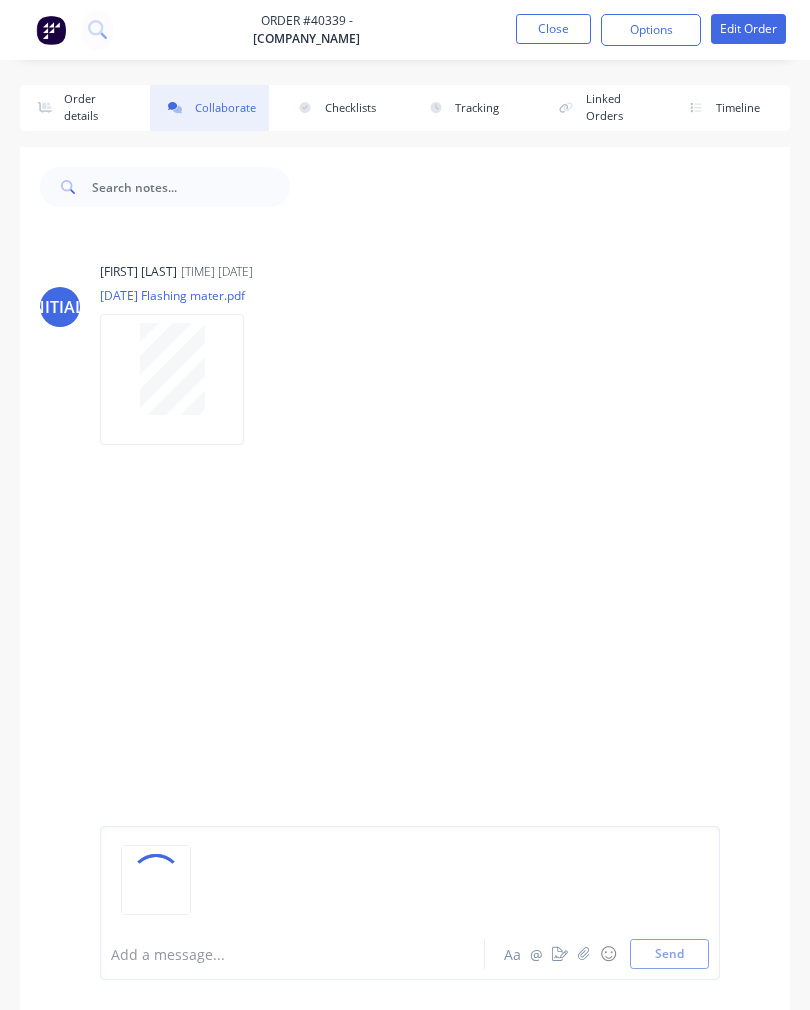 click at bounding box center [97, 29] 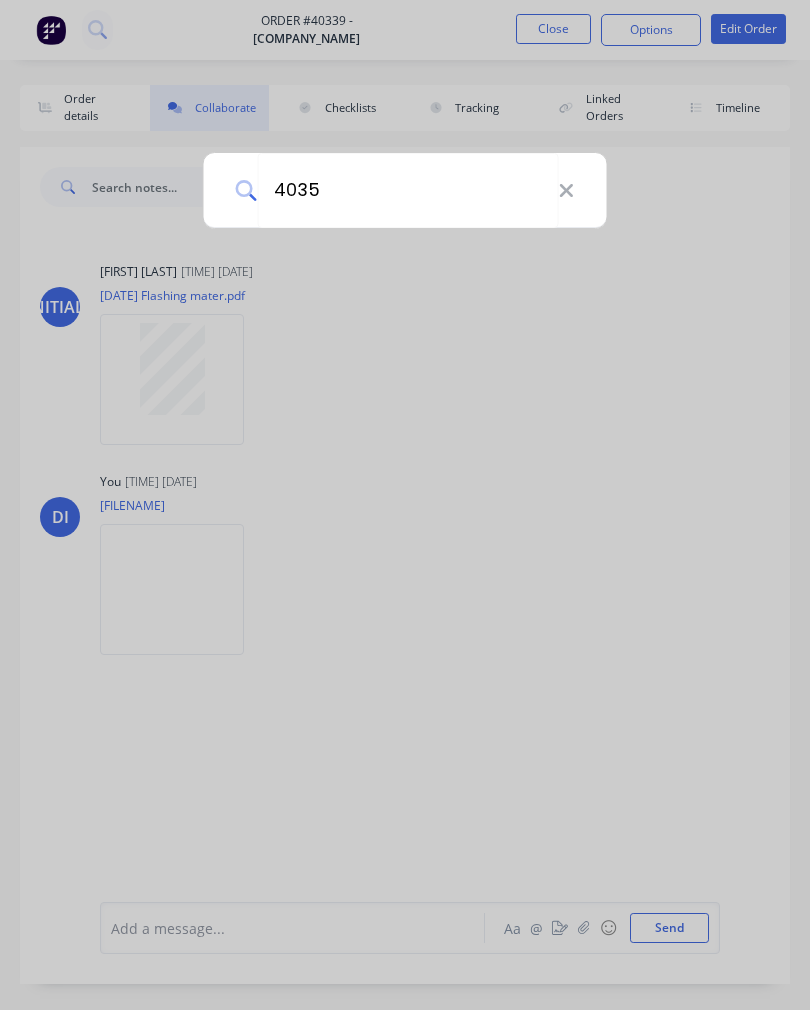 type on "40353" 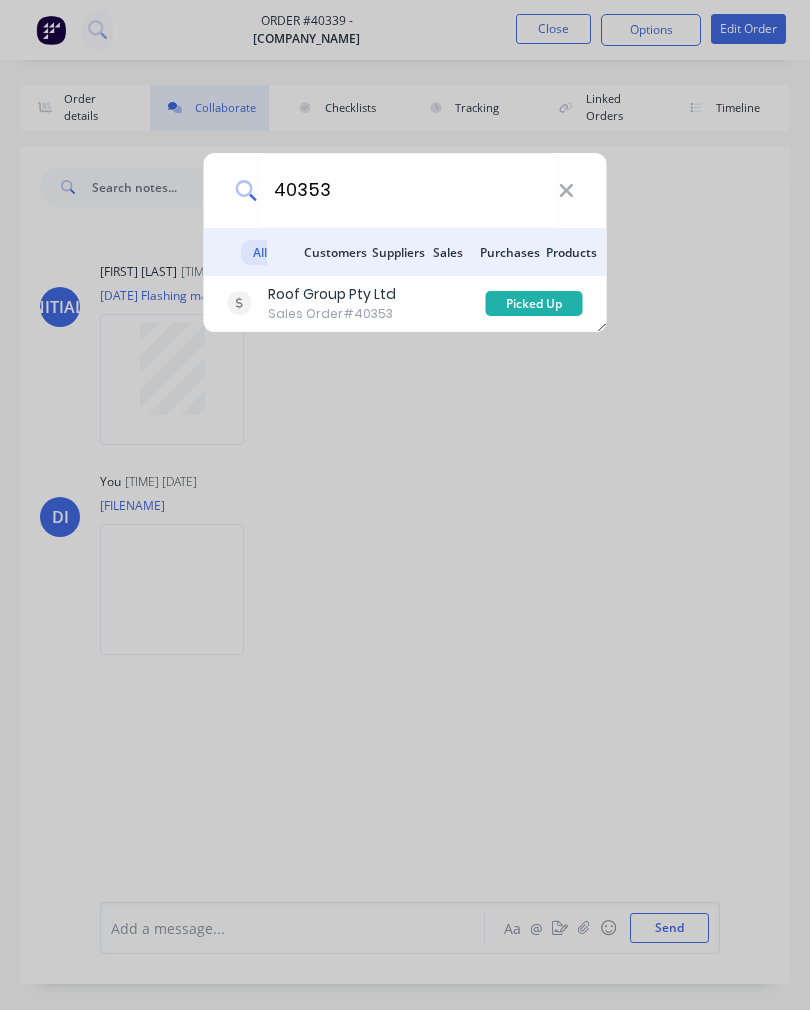 click on "Roof Group Pty Ltd" at bounding box center (332, 294) 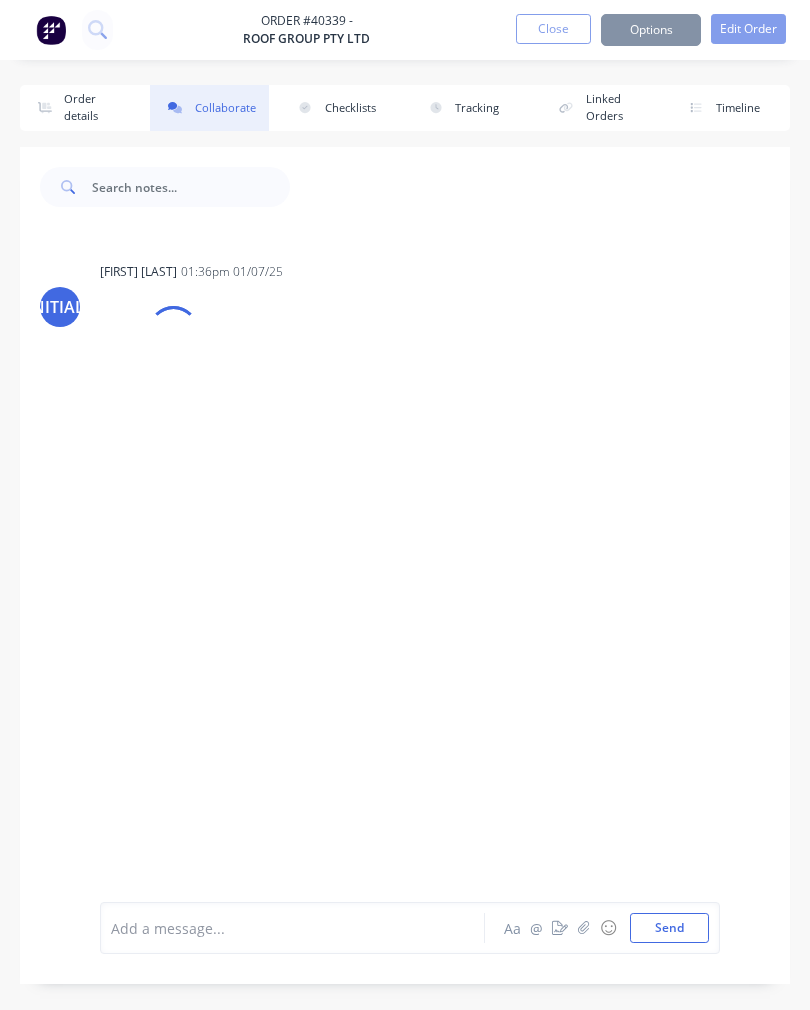 click at bounding box center (584, 928) 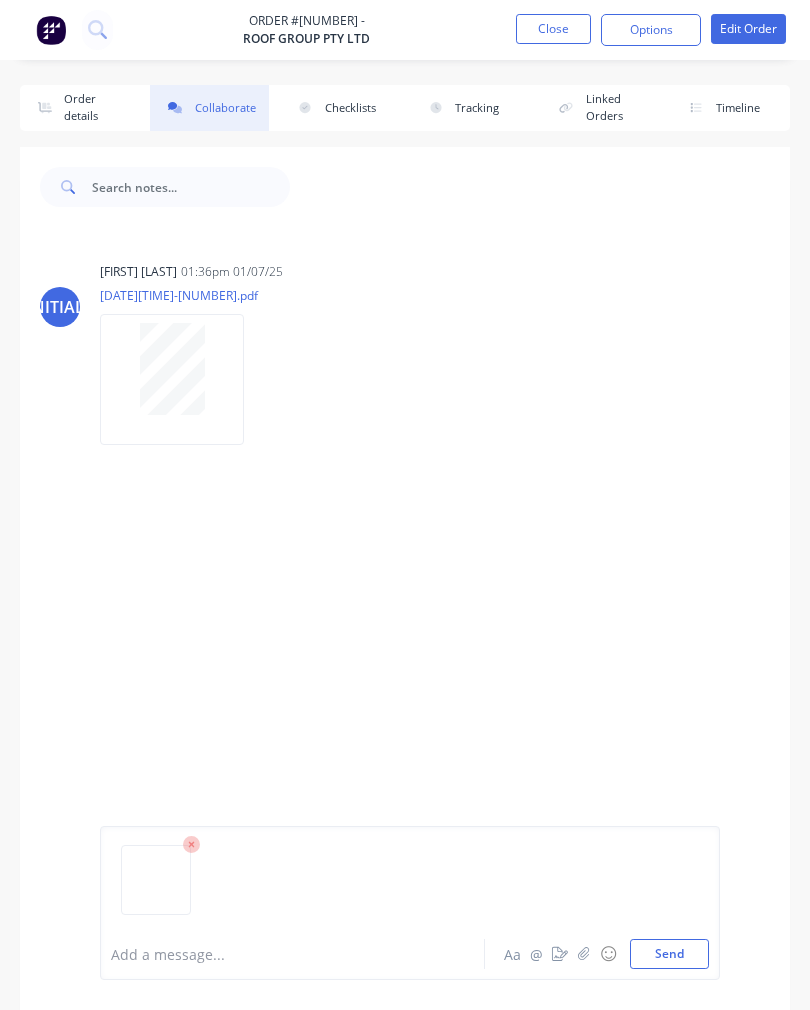 click on "Send" at bounding box center (669, 954) 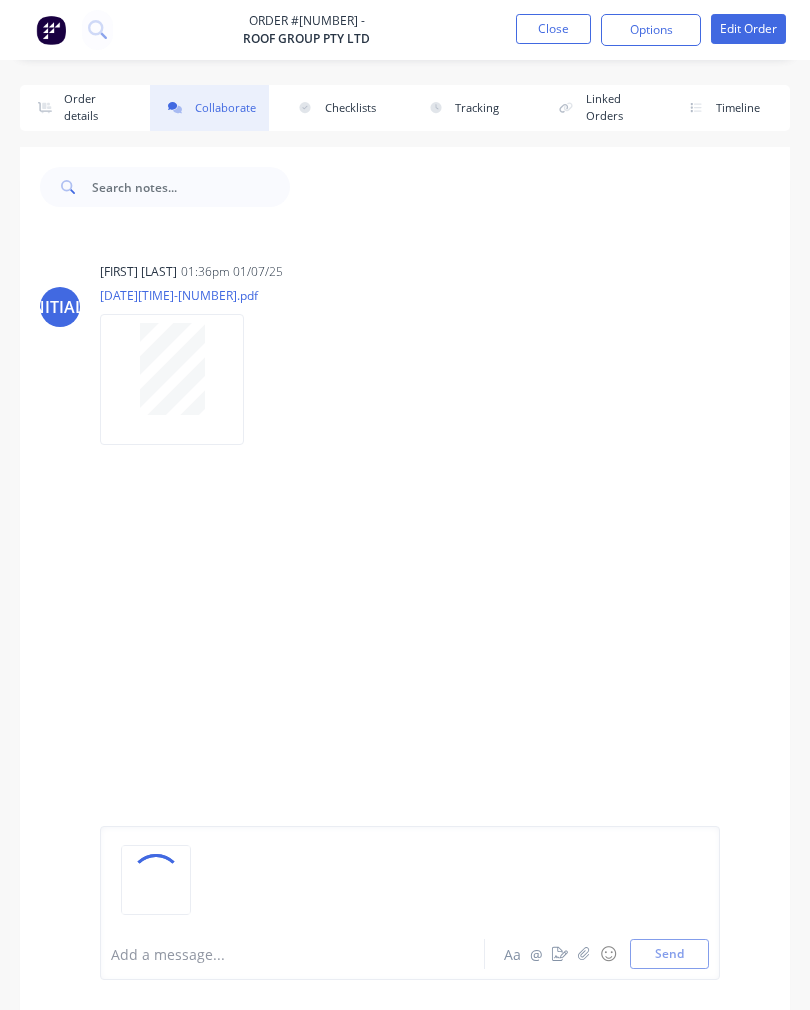 click at bounding box center [97, 30] 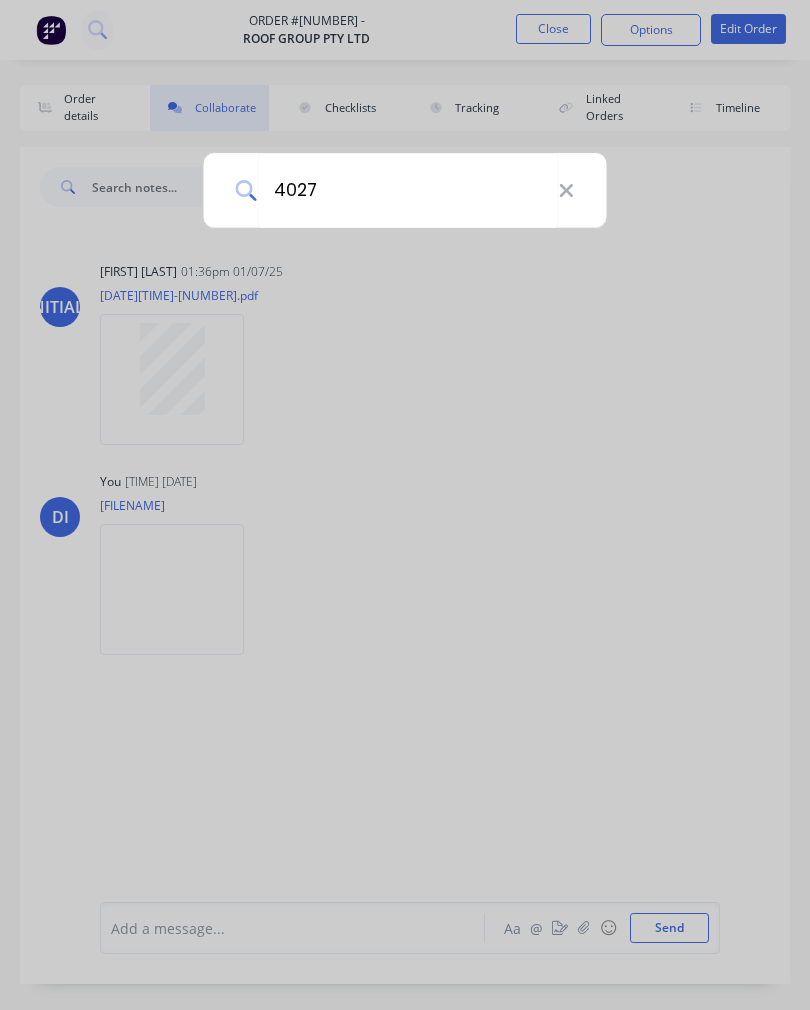 type on "[NUMBER]" 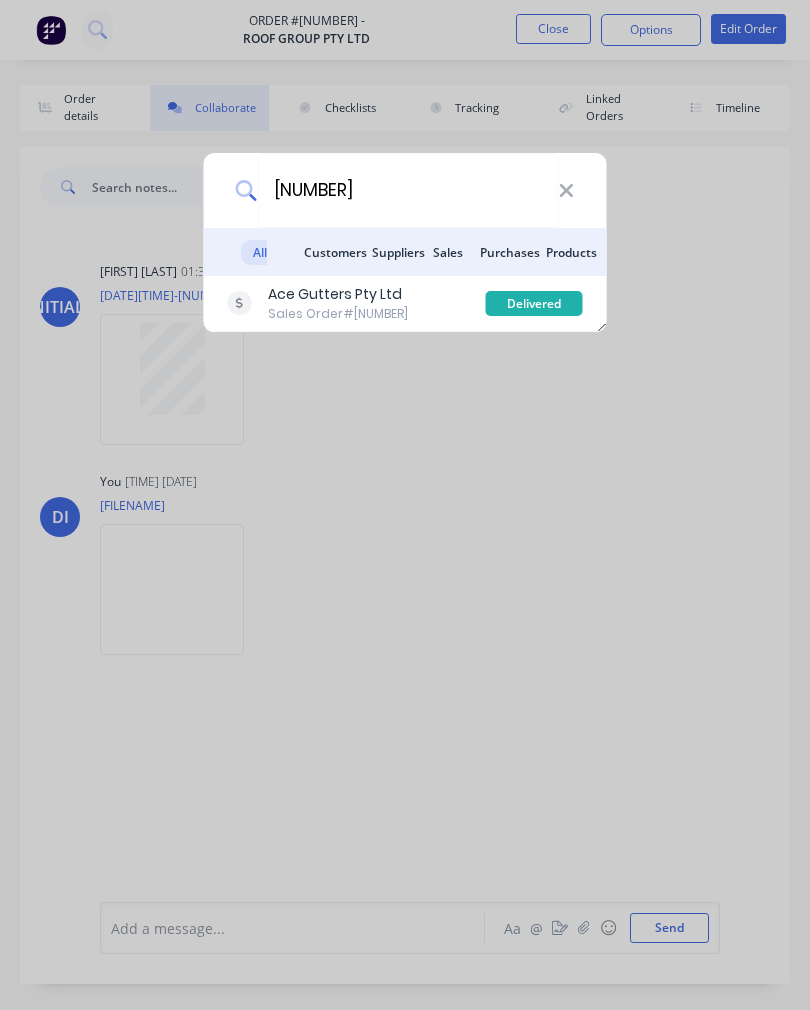 click on "Sales Order  #40276" at bounding box center (338, 314) 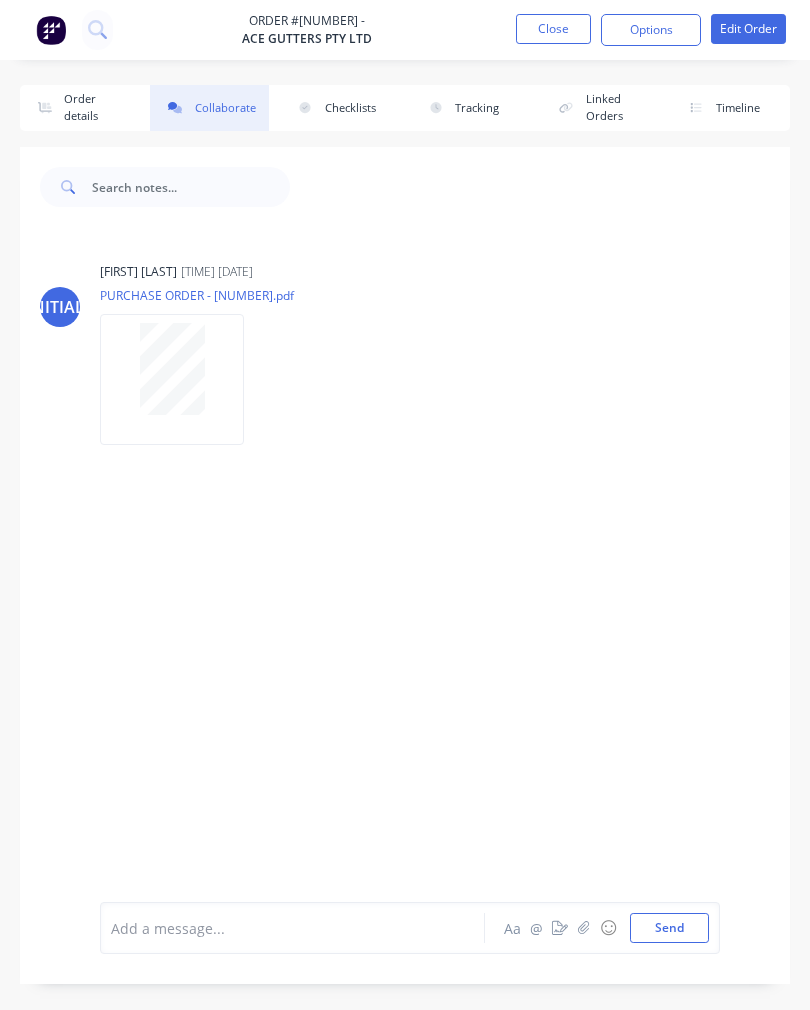 click at bounding box center (584, 928) 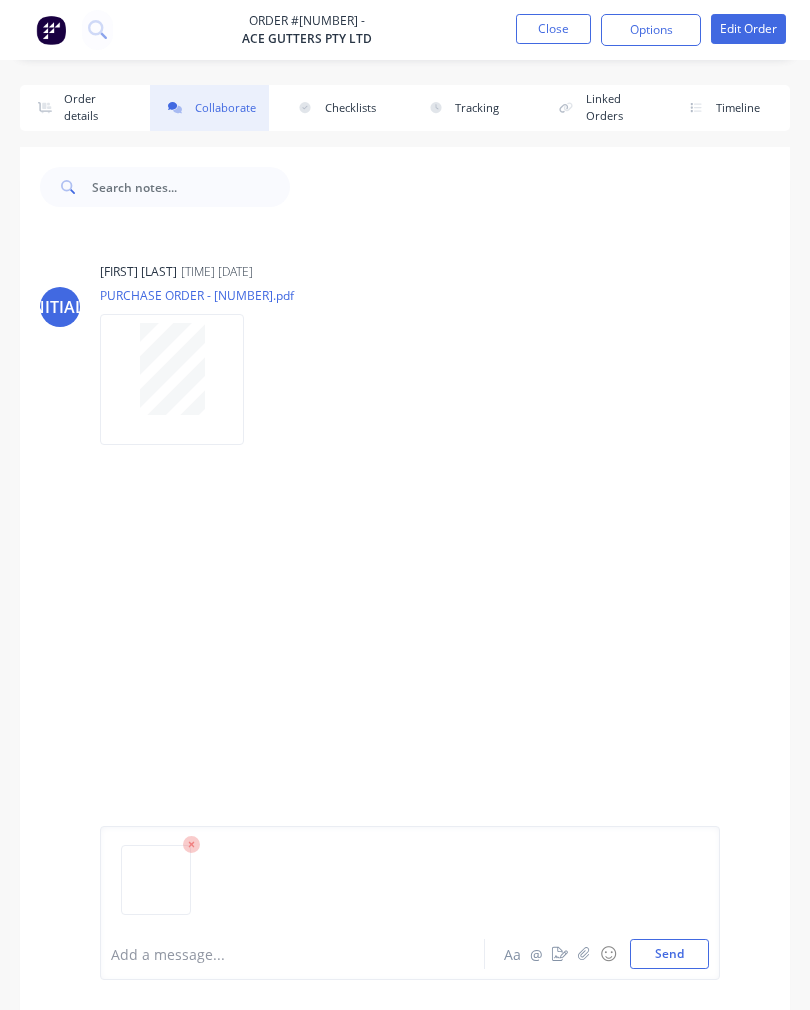 click at bounding box center [97, 29] 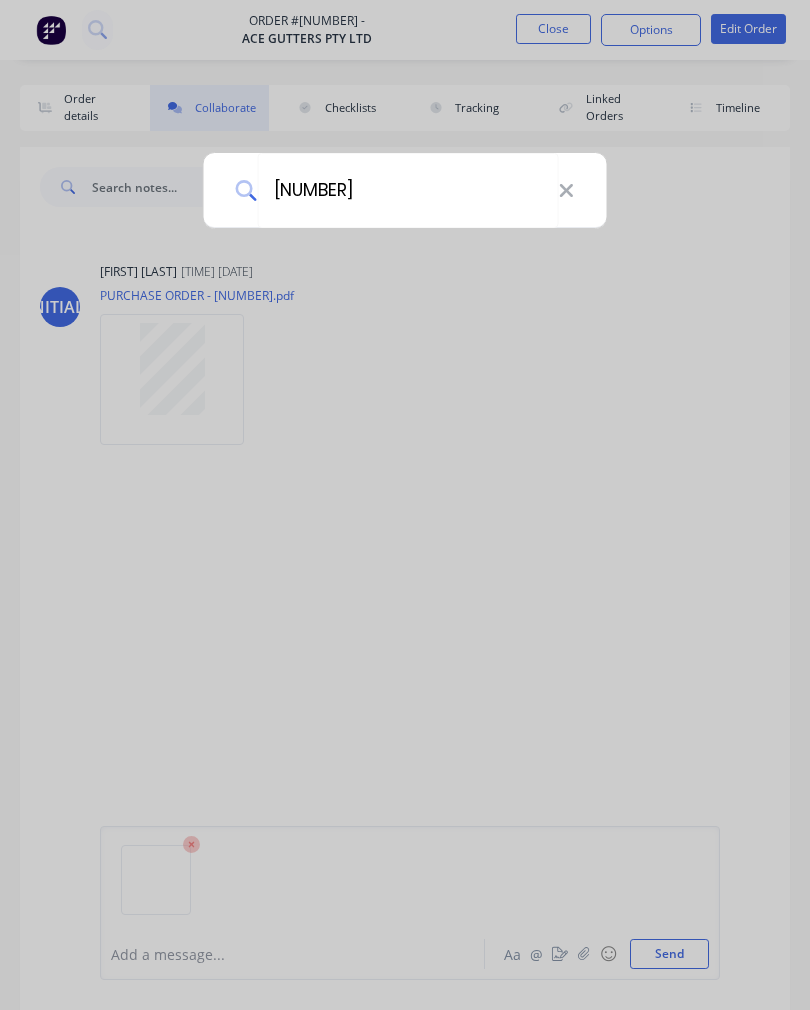 type on "40297" 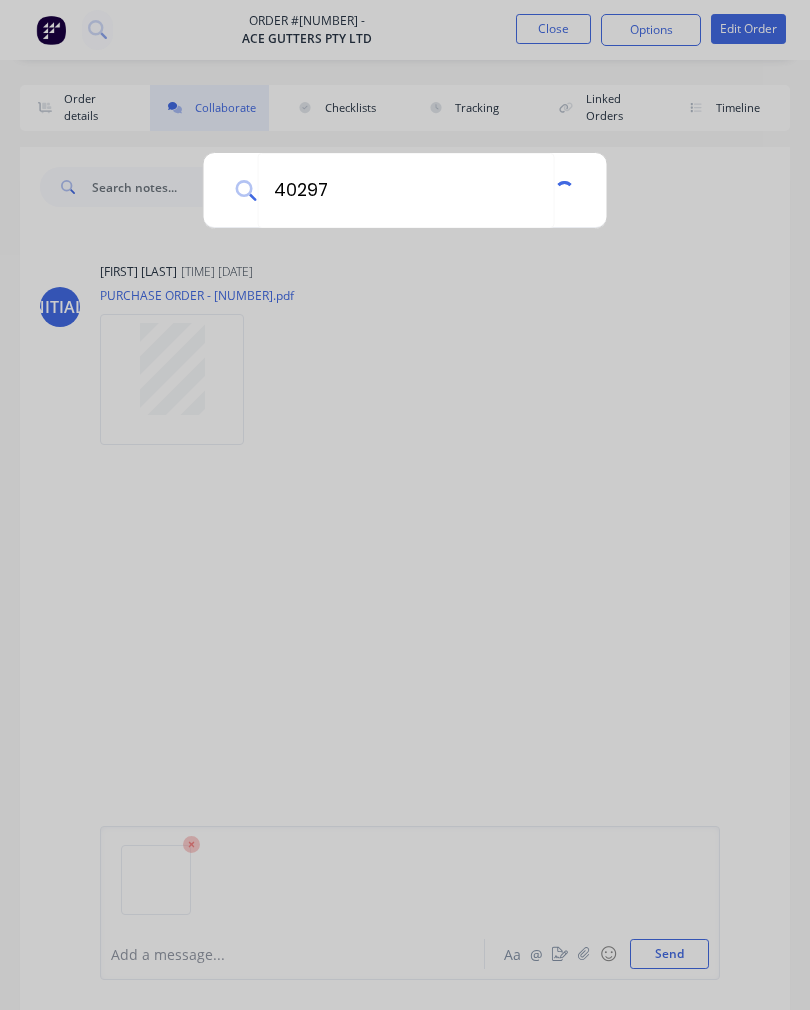 click on "40297" at bounding box center (405, 505) 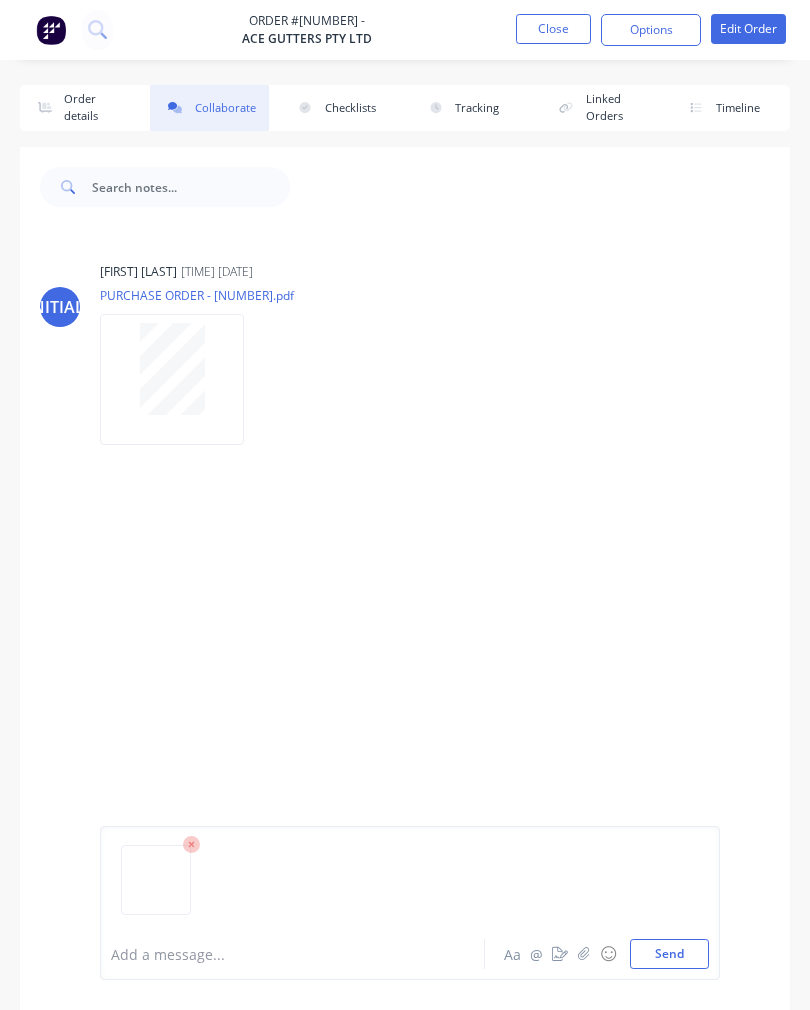 click on "Send" at bounding box center (669, 954) 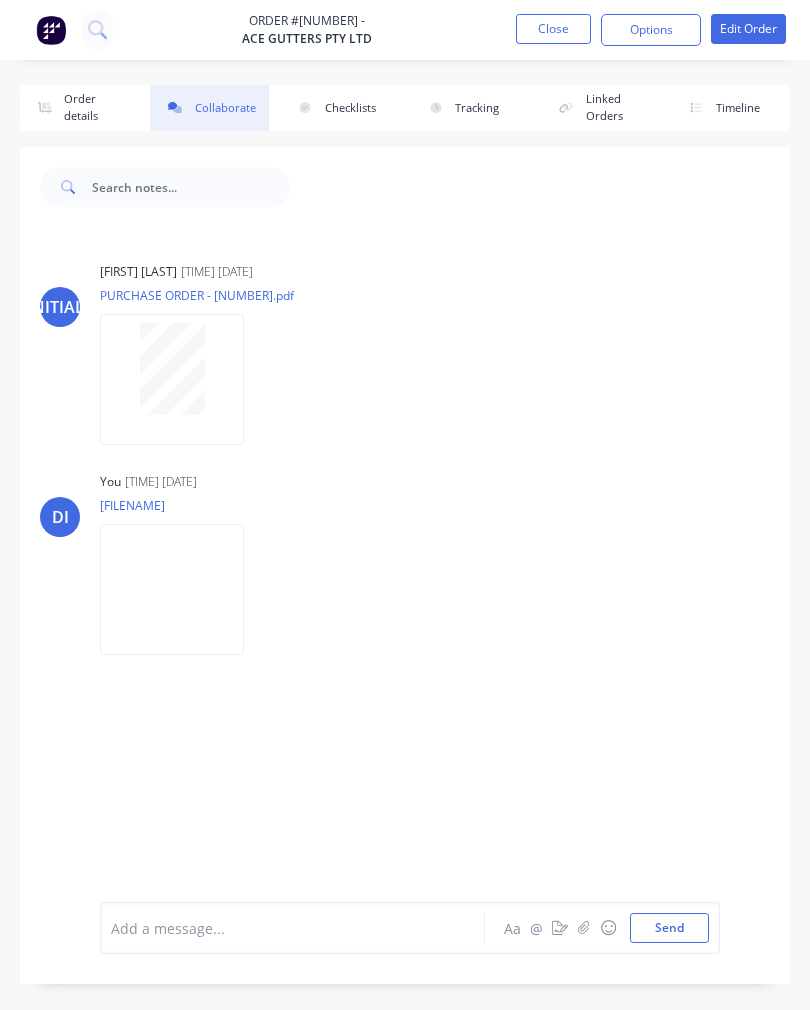 click at bounding box center [96, 28] 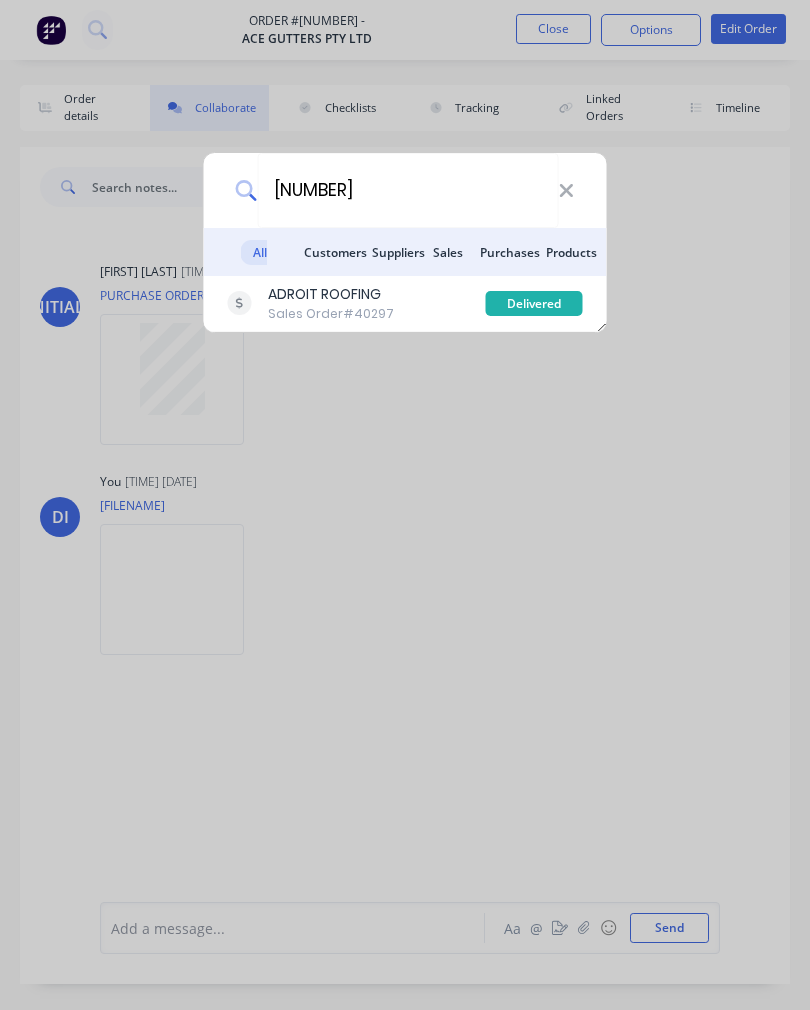 type on "40297" 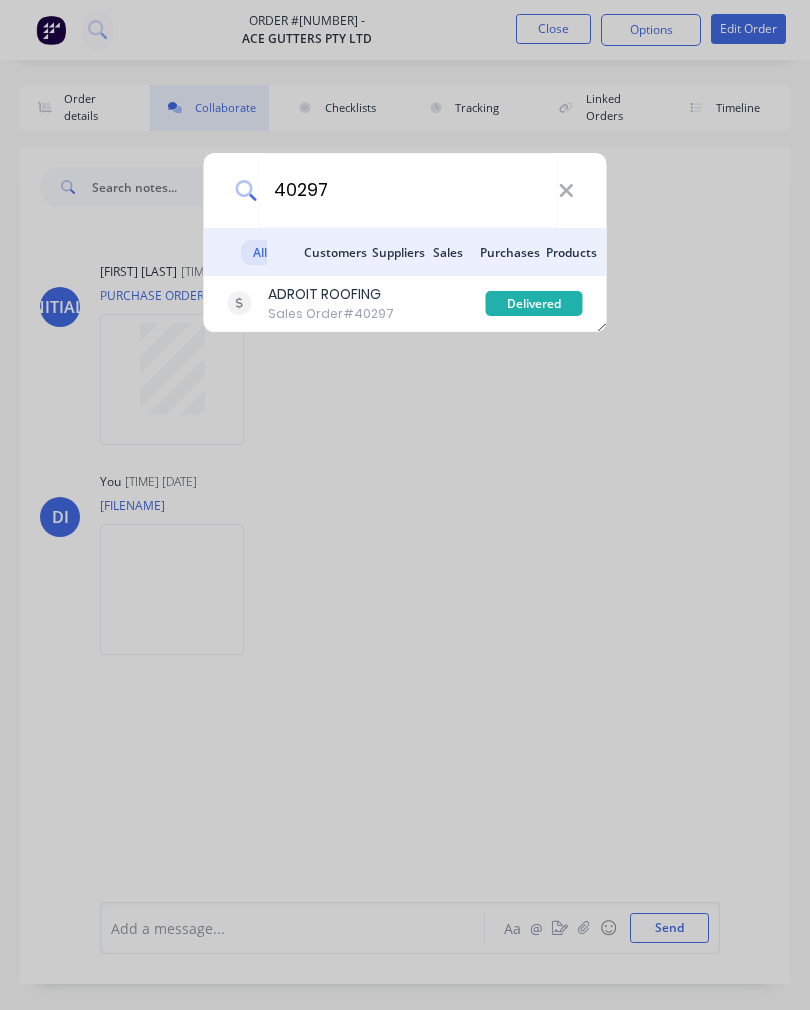 click on "ADROIT ROOFING" at bounding box center (331, 294) 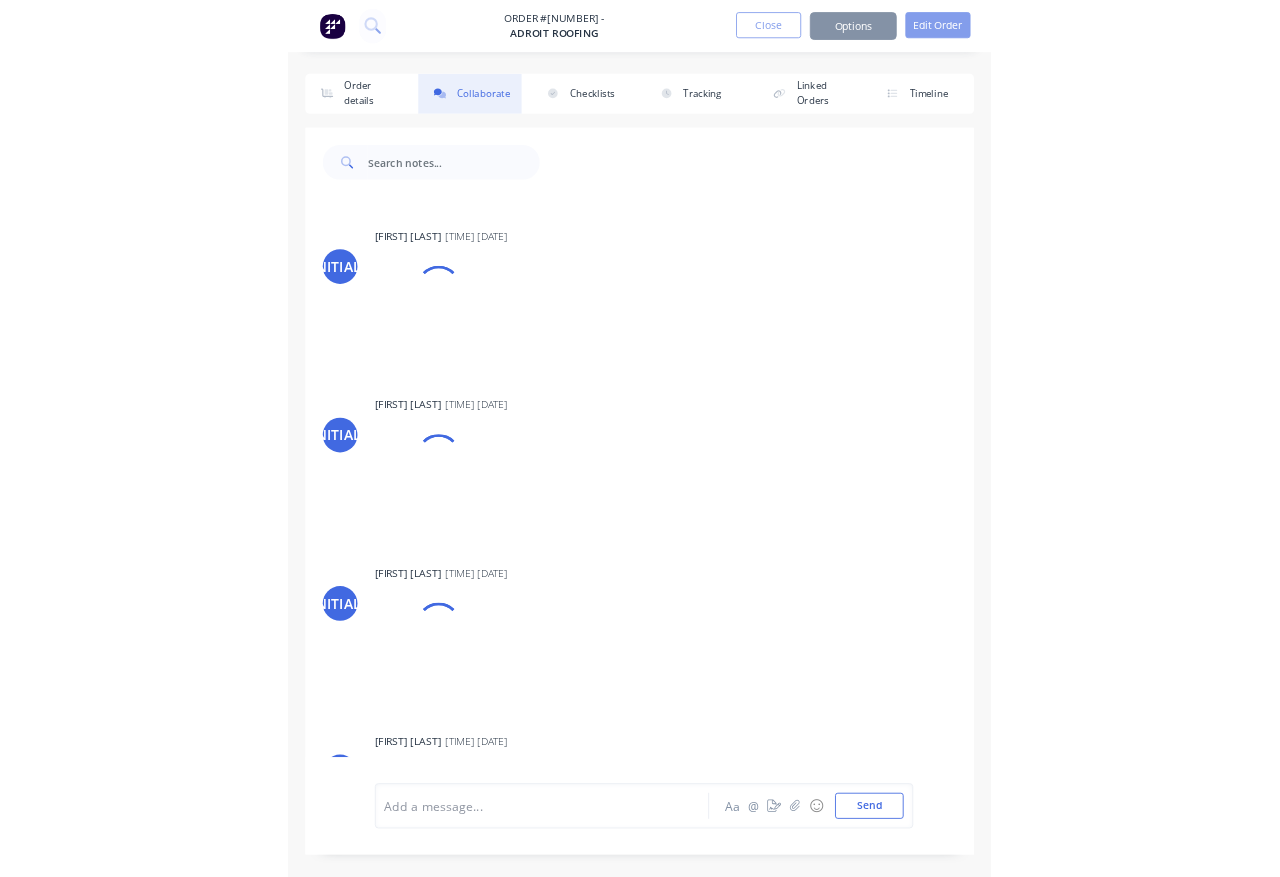 scroll, scrollTop: 219, scrollLeft: 0, axis: vertical 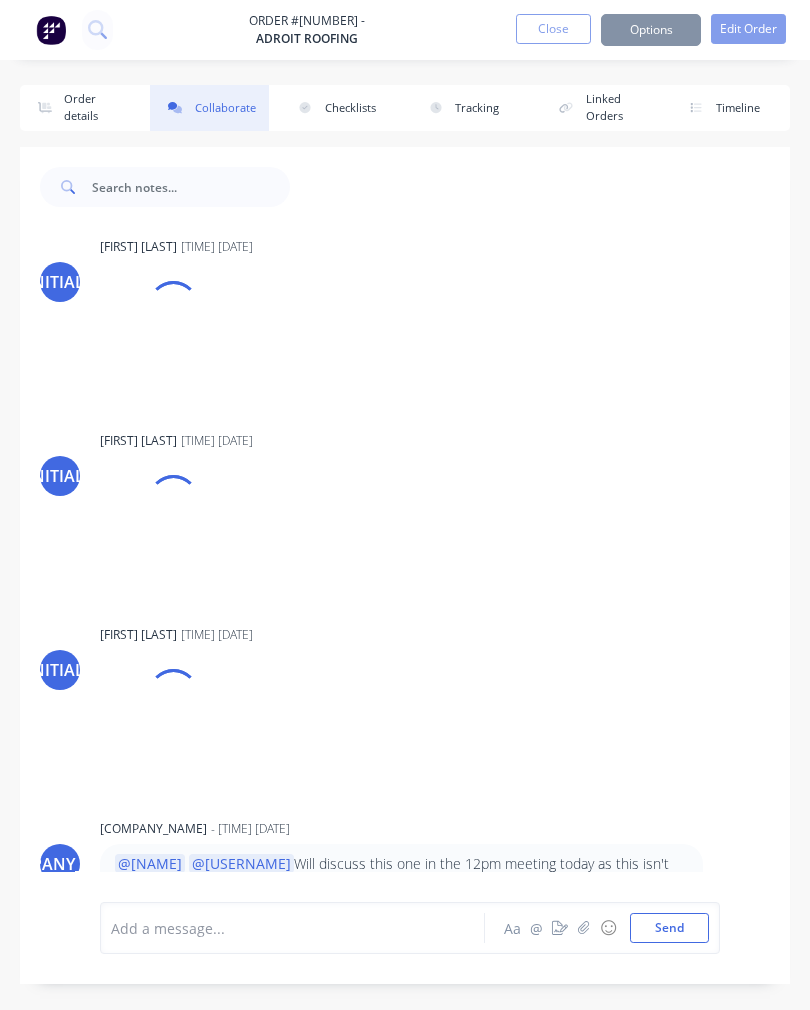click at bounding box center [584, 928] 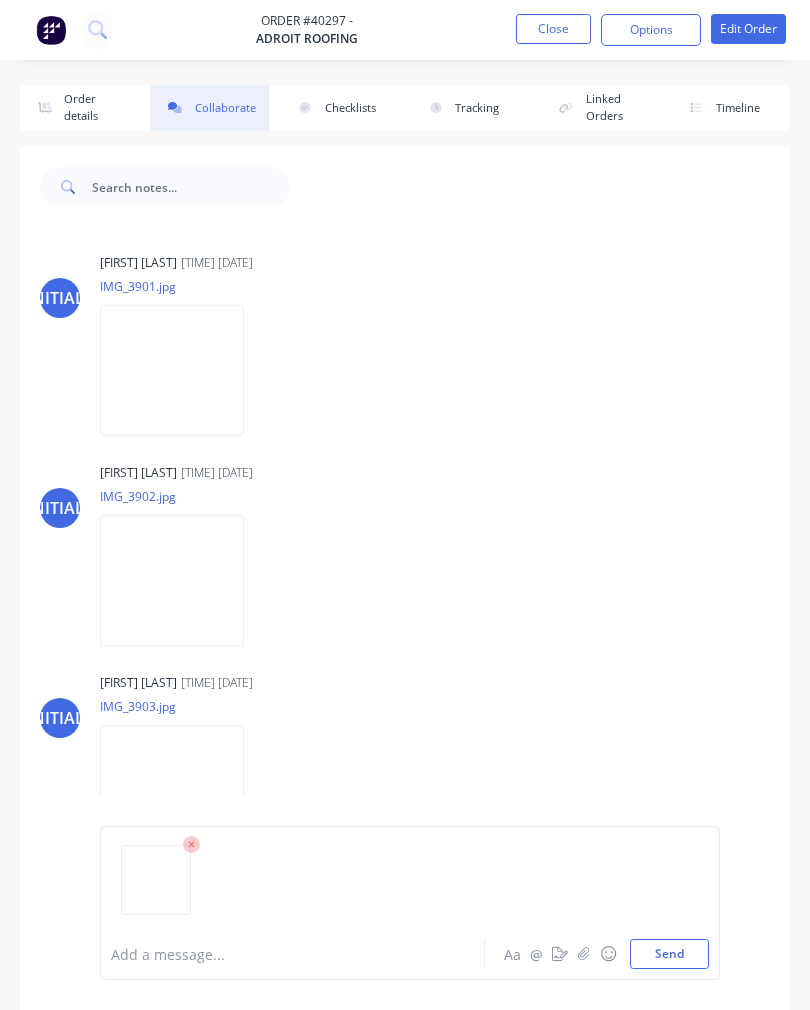 click on "Send" at bounding box center [669, 954] 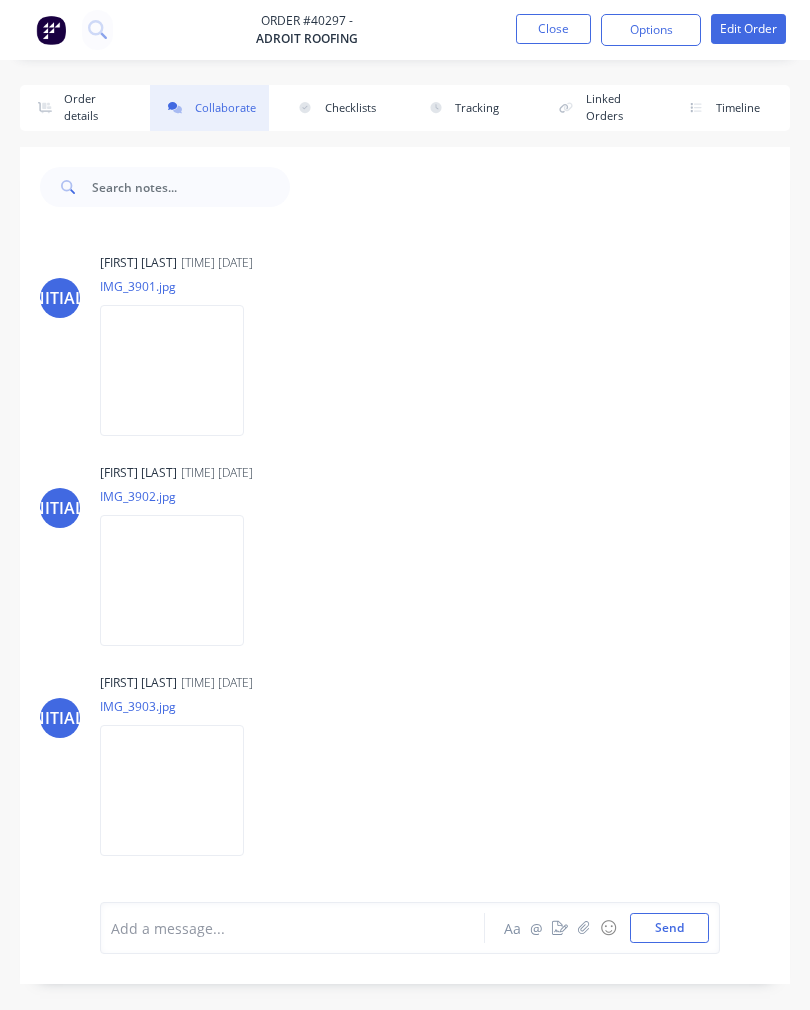 scroll, scrollTop: 511, scrollLeft: 0, axis: vertical 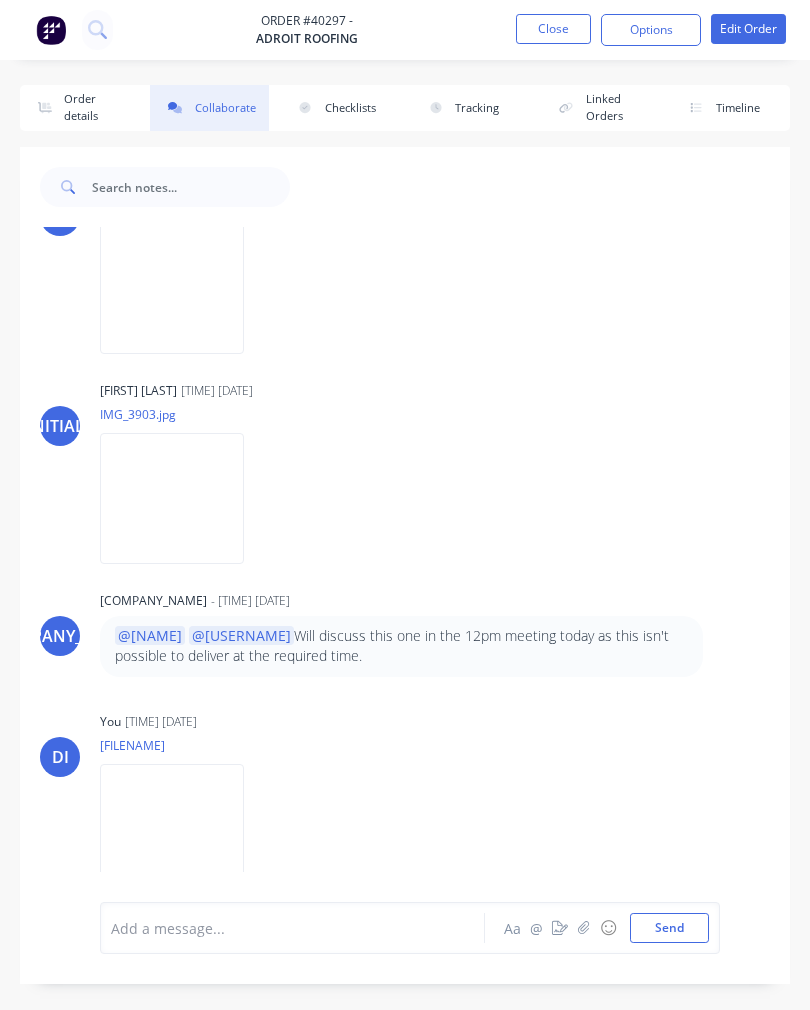 click on "Send" at bounding box center [669, 928] 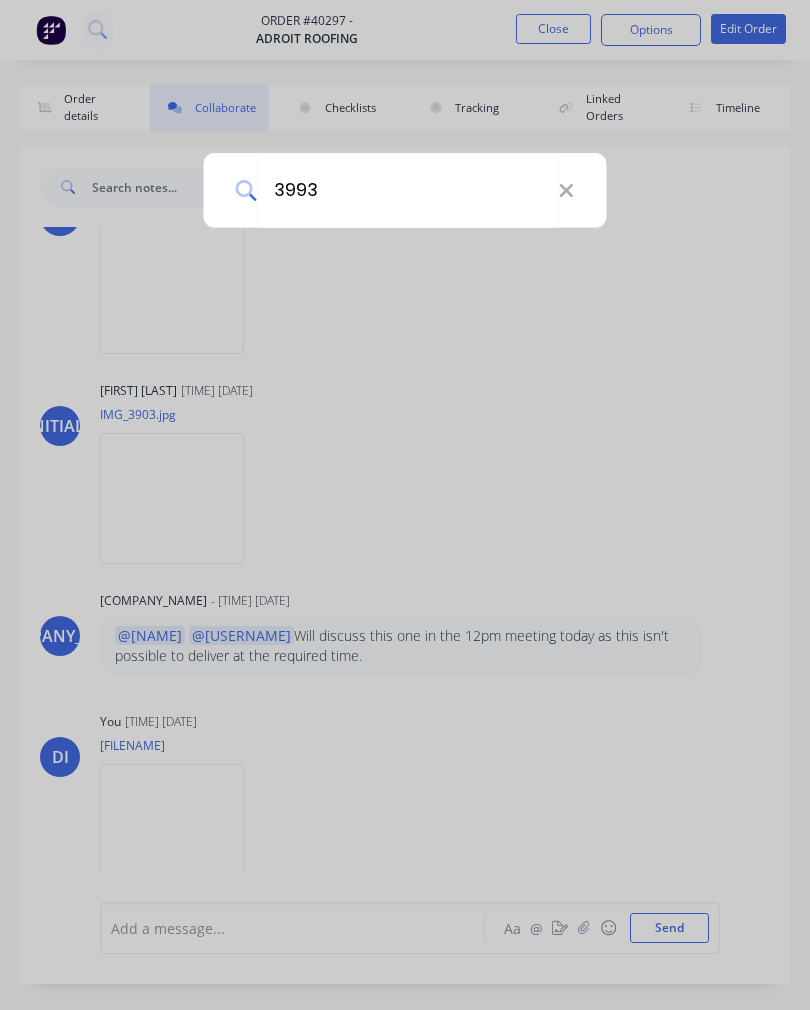type on "39930" 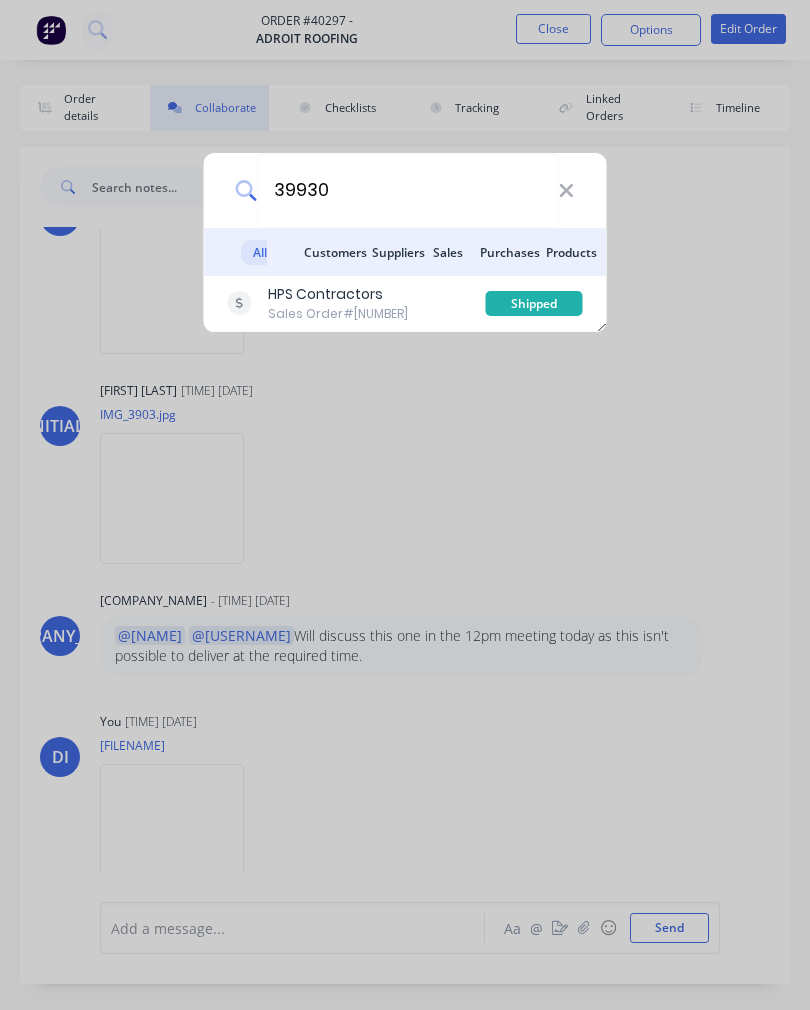 click on "HPS Contractors" at bounding box center [338, 294] 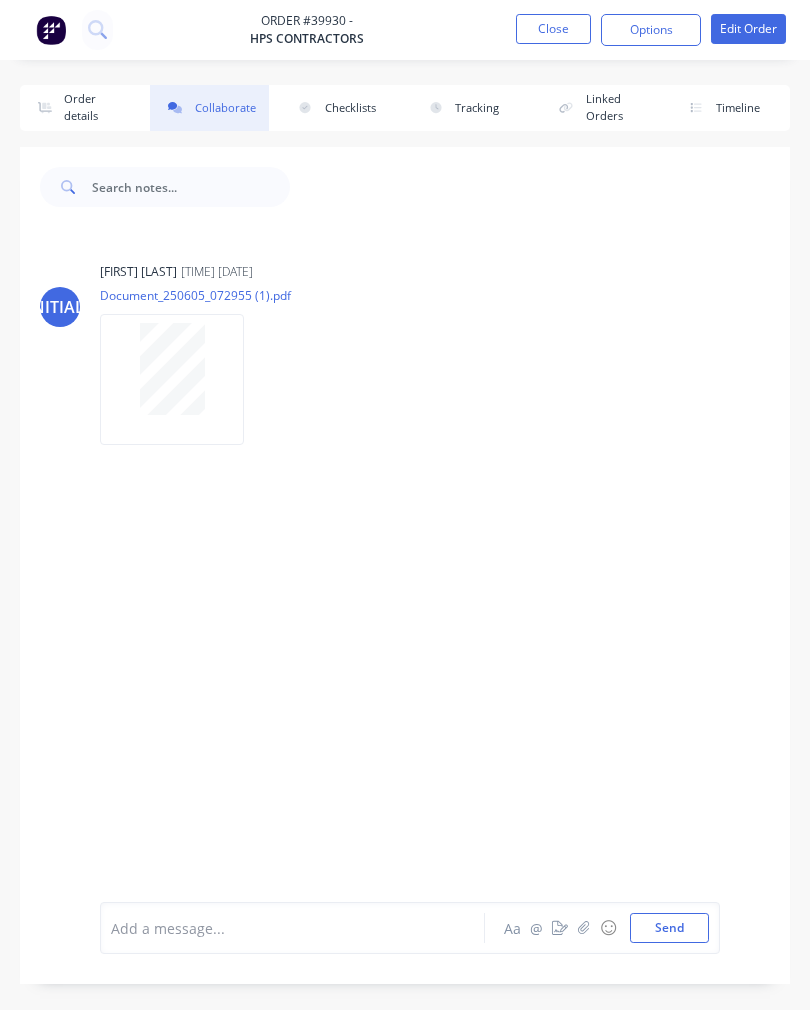 click at bounding box center (584, 928) 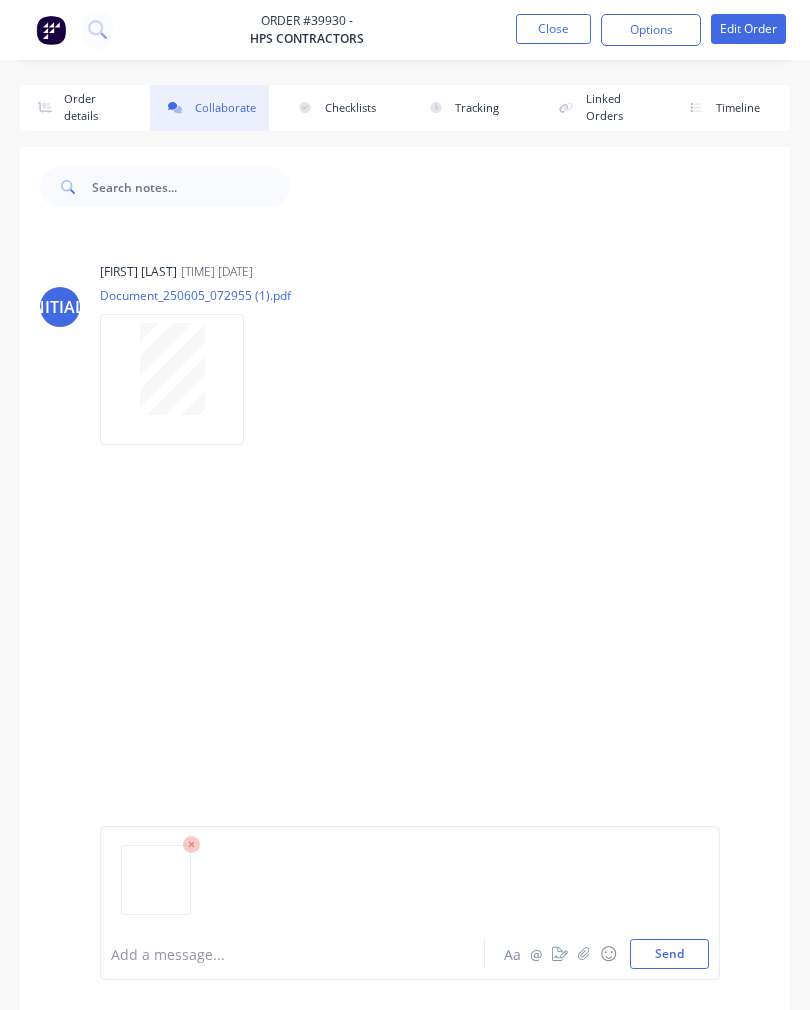 click on "Send" at bounding box center (669, 954) 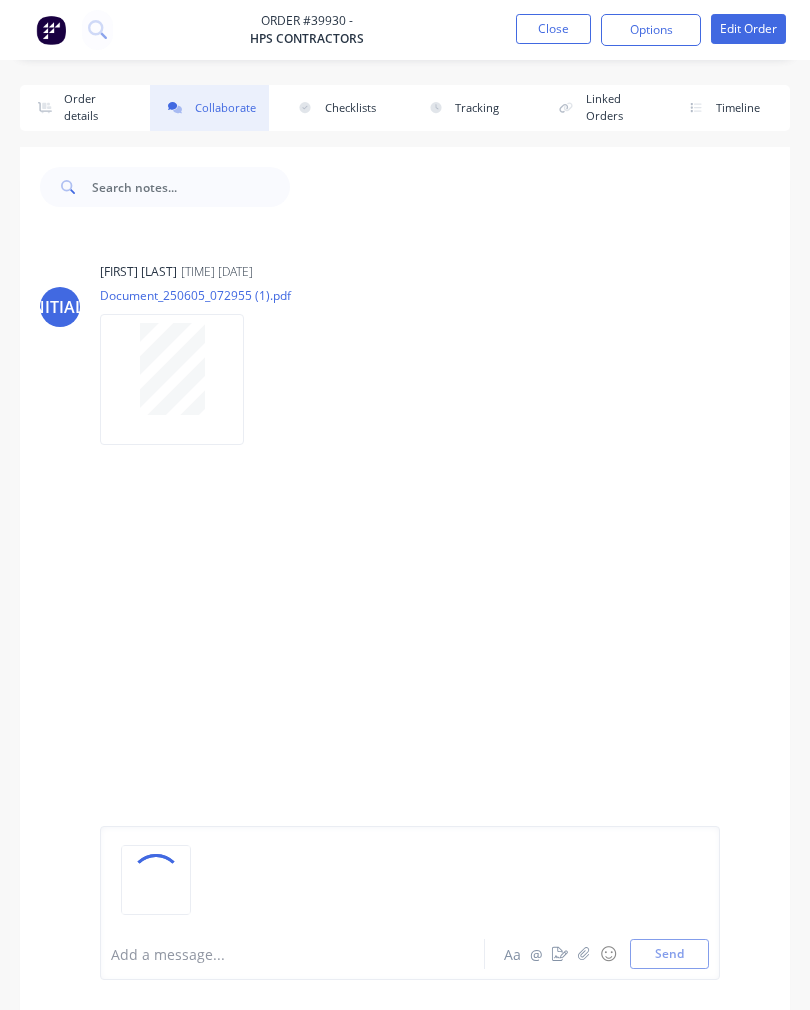click at bounding box center [96, 28] 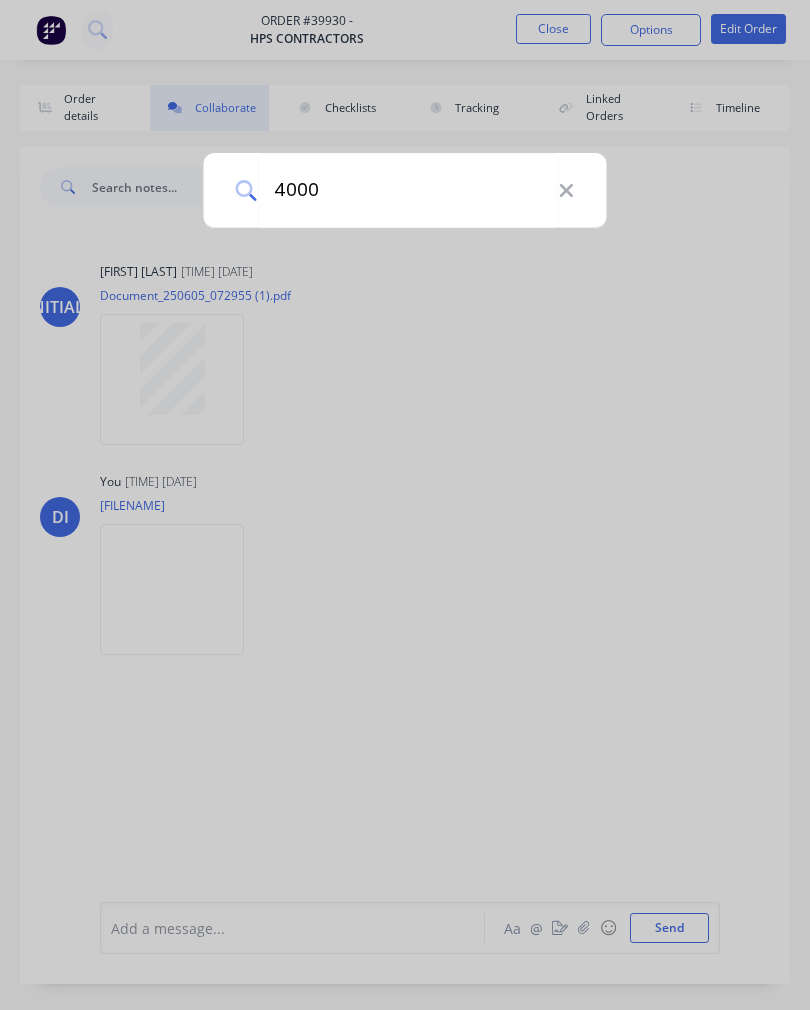 type on "40005" 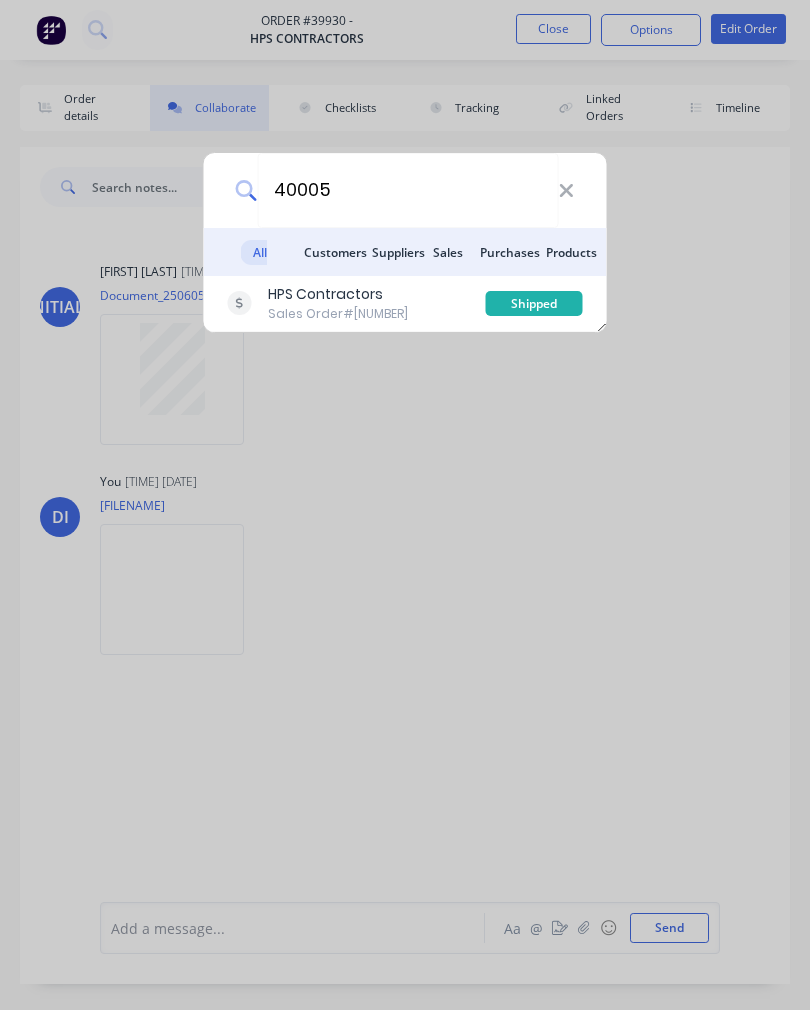 click on "HPS Contractors" at bounding box center [338, 294] 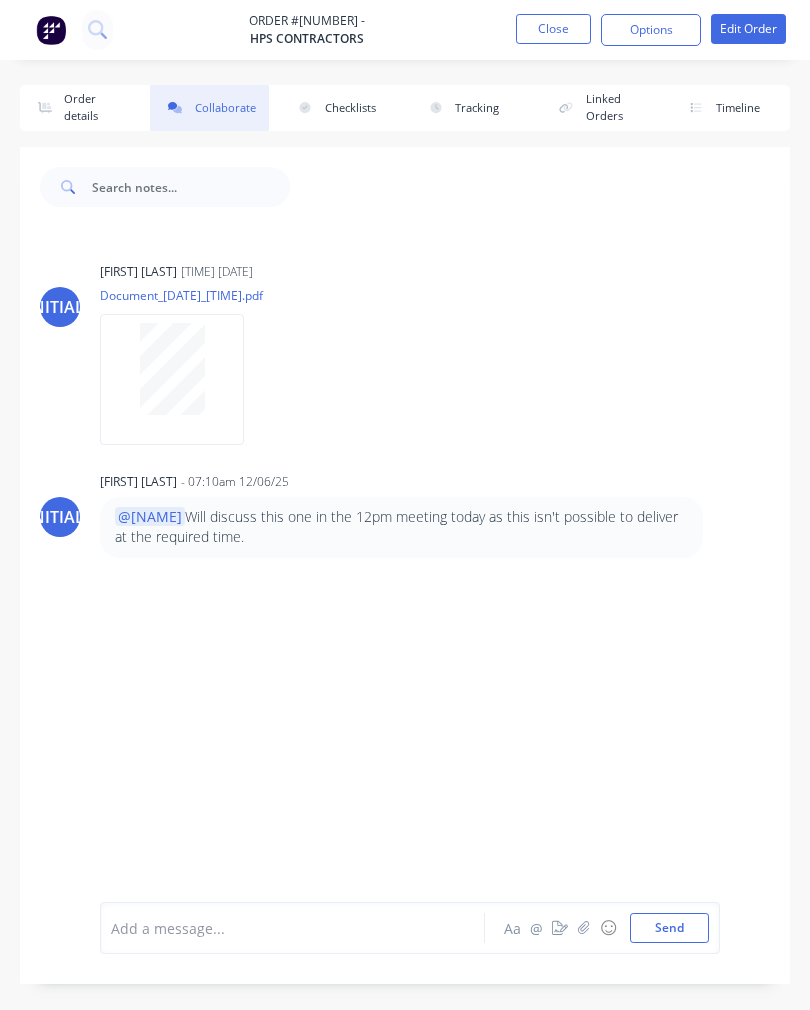 click at bounding box center [583, 927] 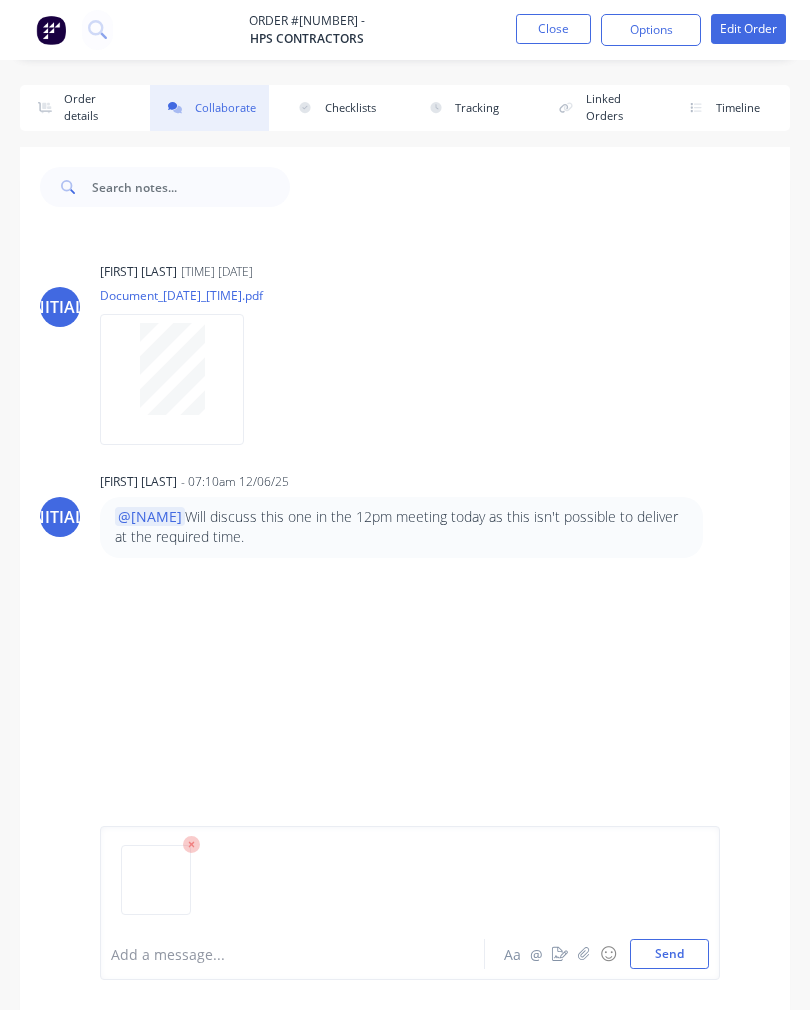 click at bounding box center (410, 888) 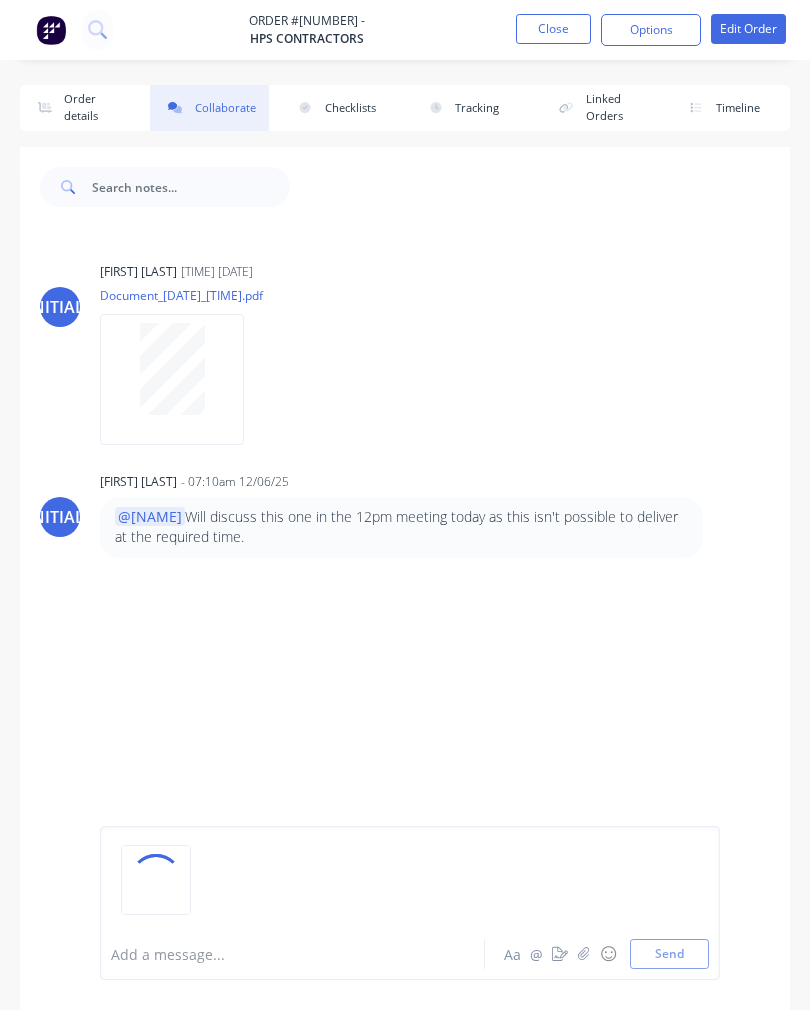click at bounding box center [97, 30] 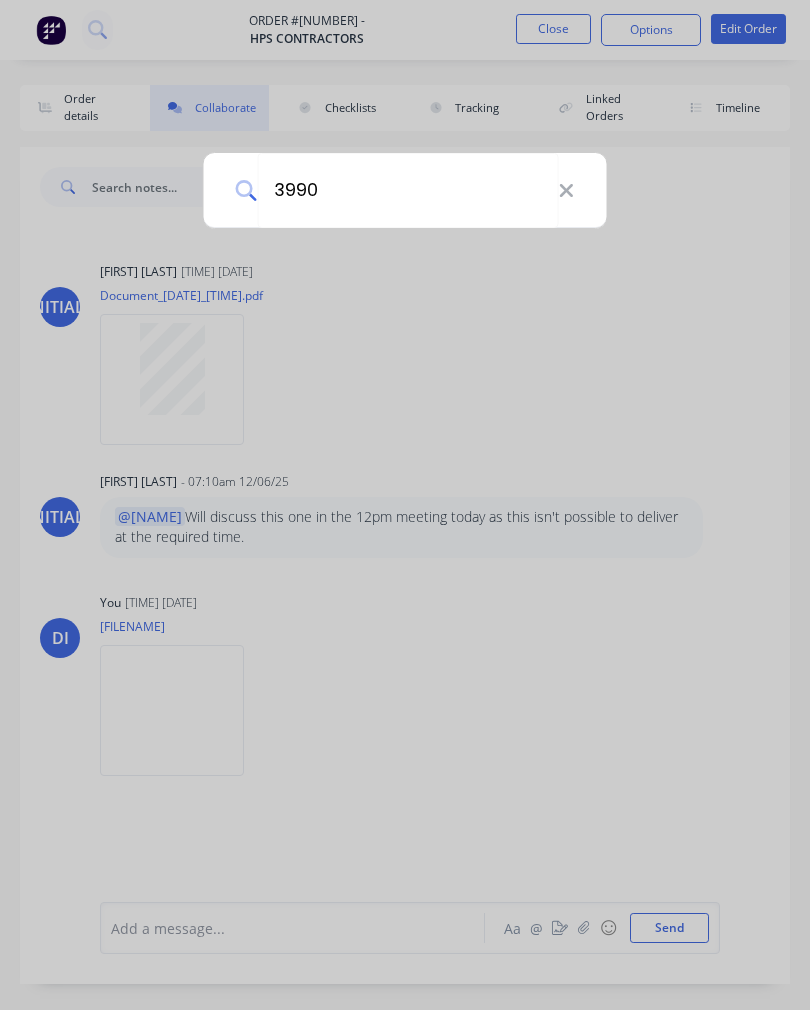 type on "39908" 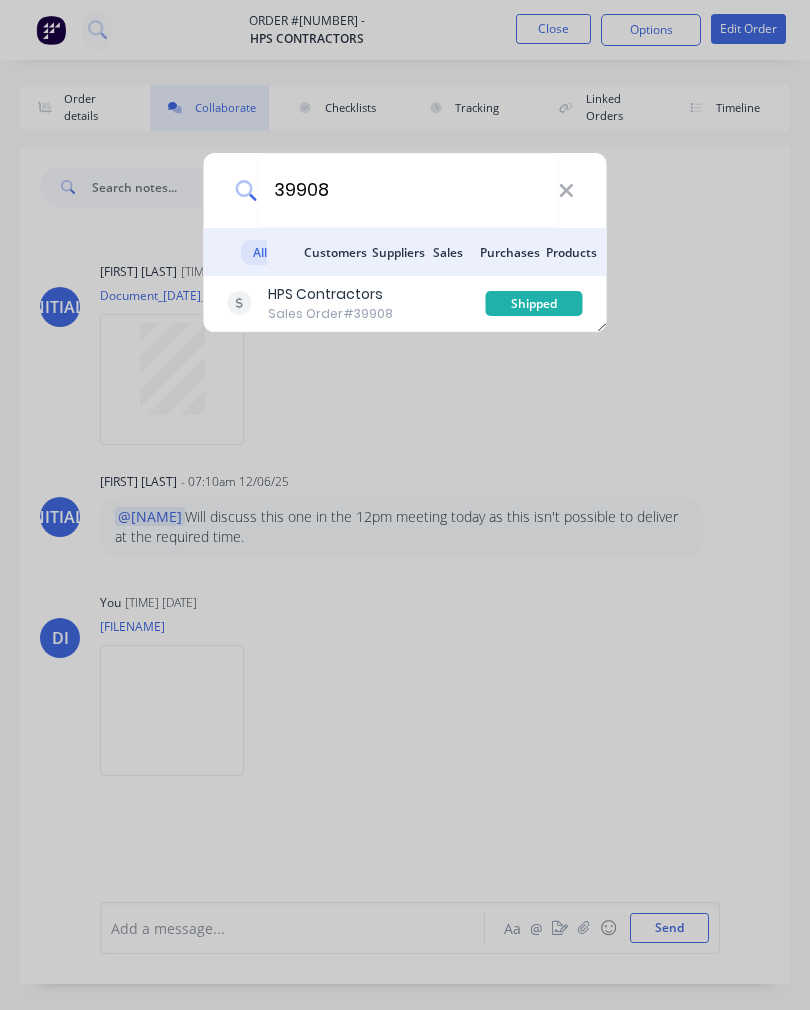 click on "Sales Order #[NUMBER]" at bounding box center (330, 314) 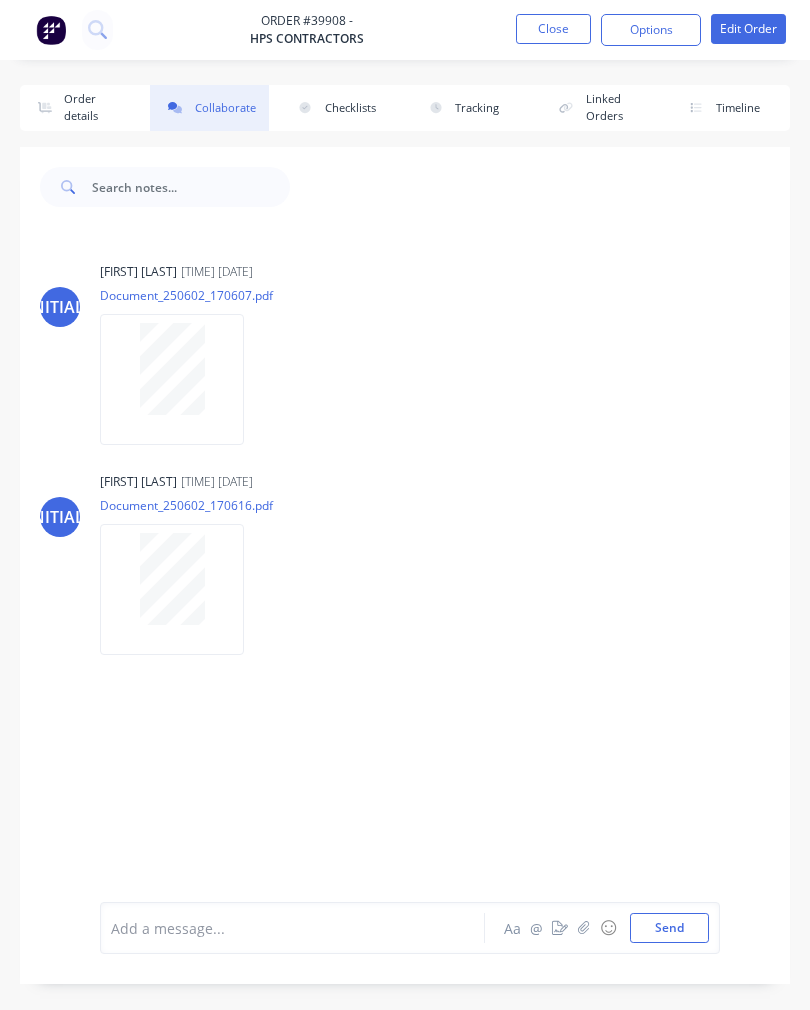 click at bounding box center [584, 928] 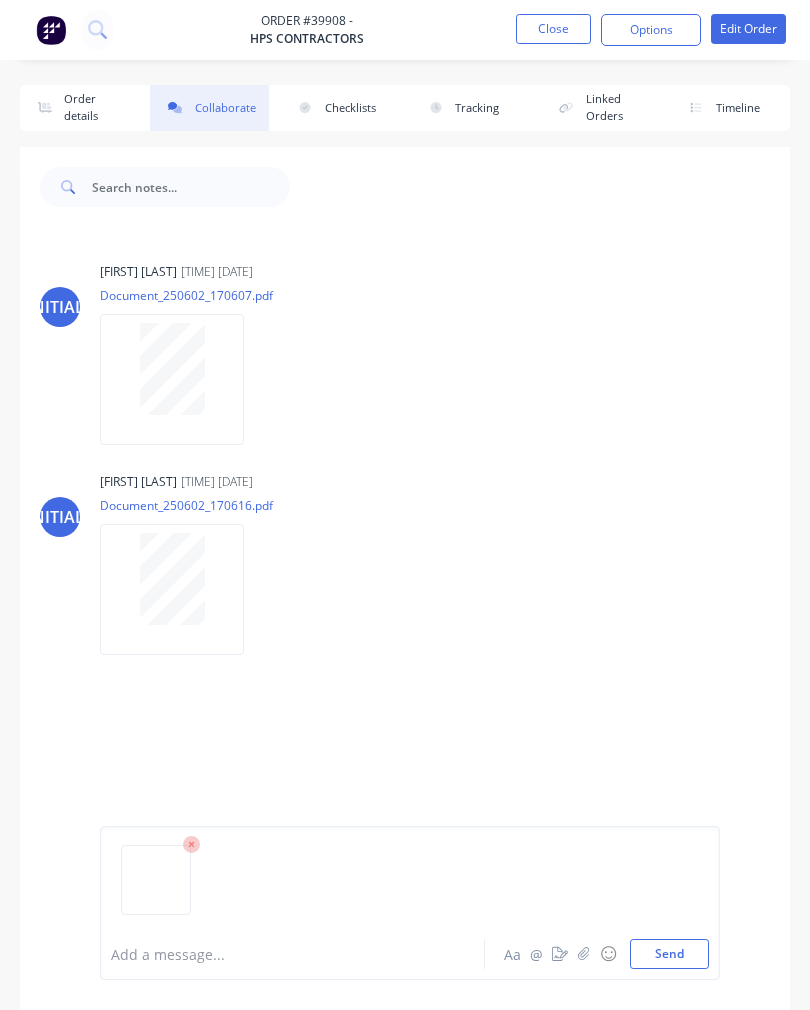 click on "Send" at bounding box center (669, 954) 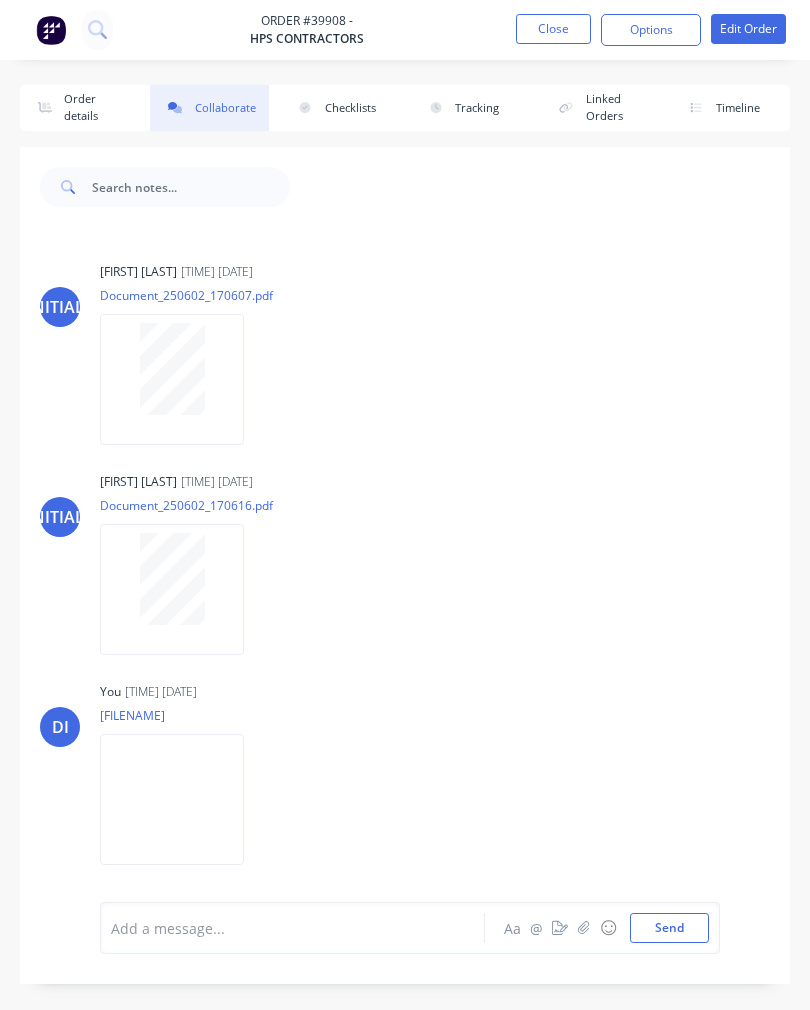 click at bounding box center [97, 29] 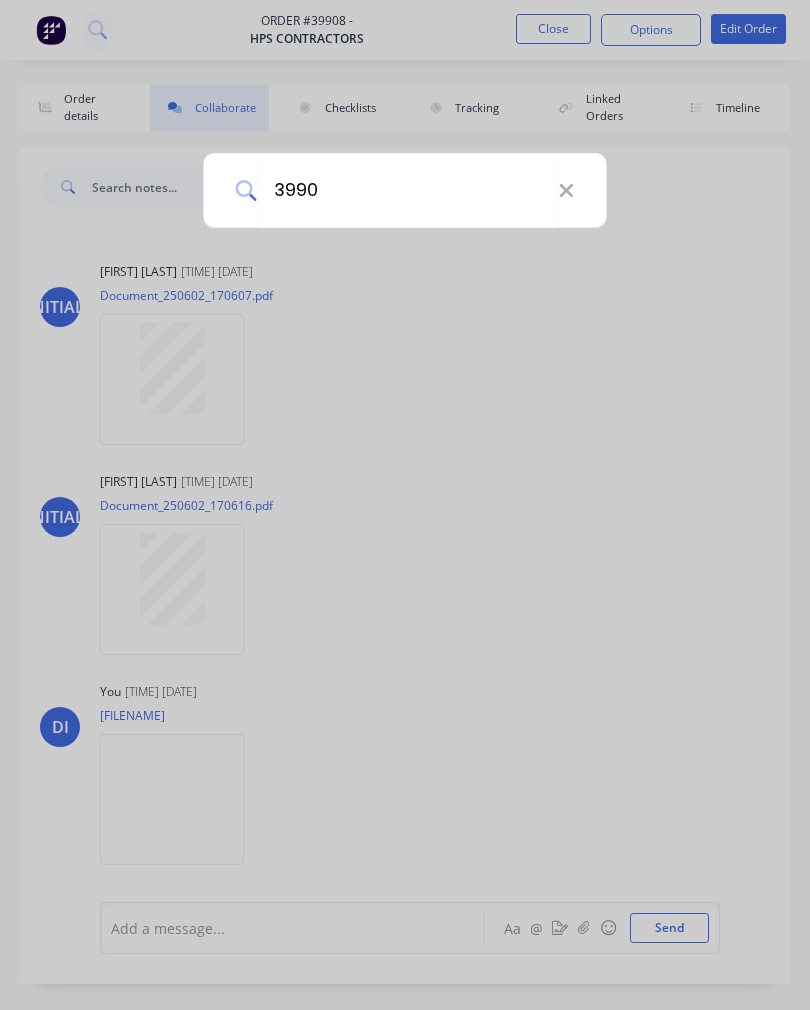 type on "39907" 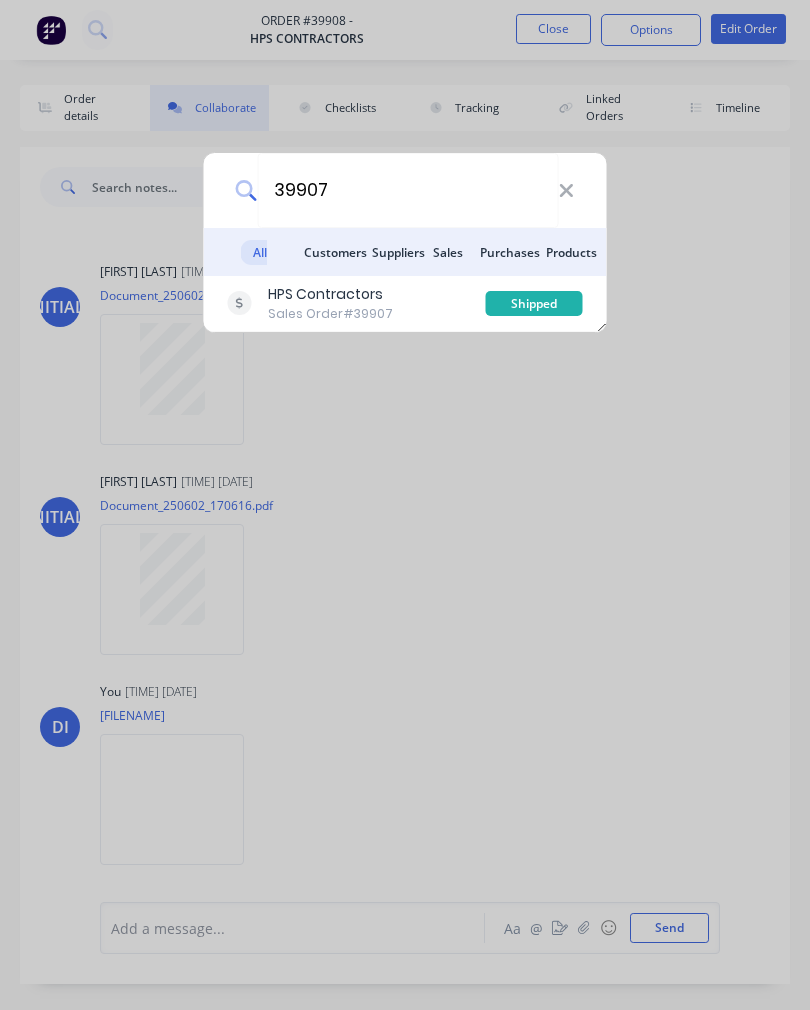 click on "HPS Contractors" at bounding box center (330, 294) 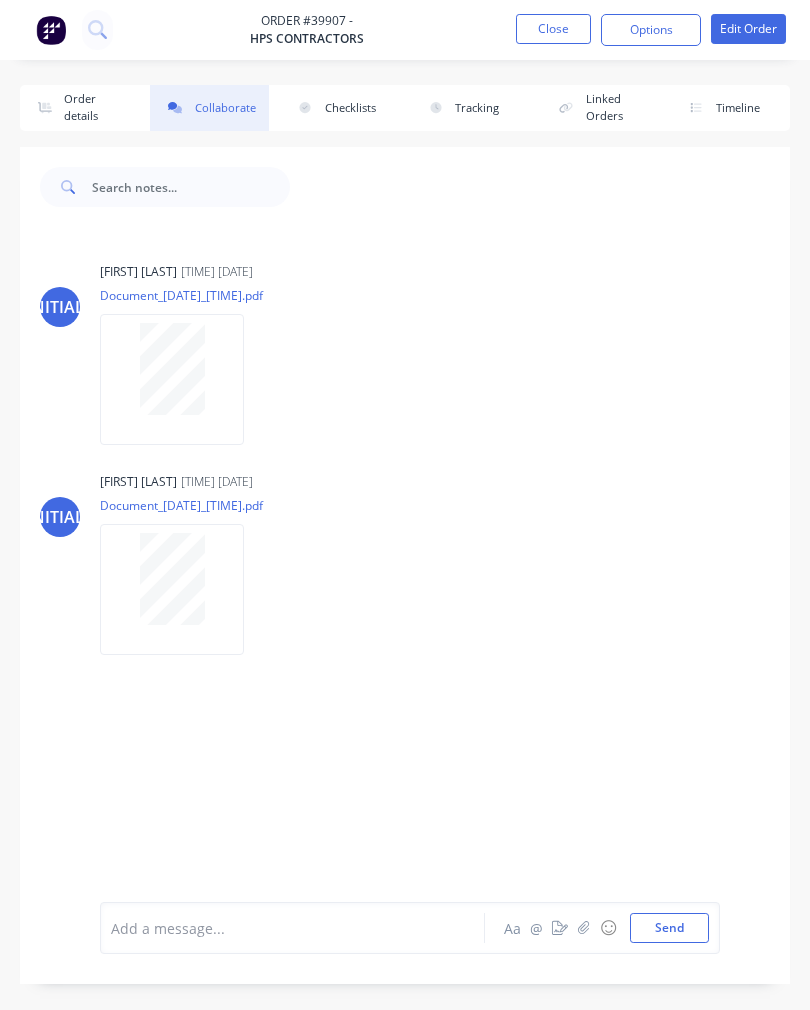 click at bounding box center [583, 927] 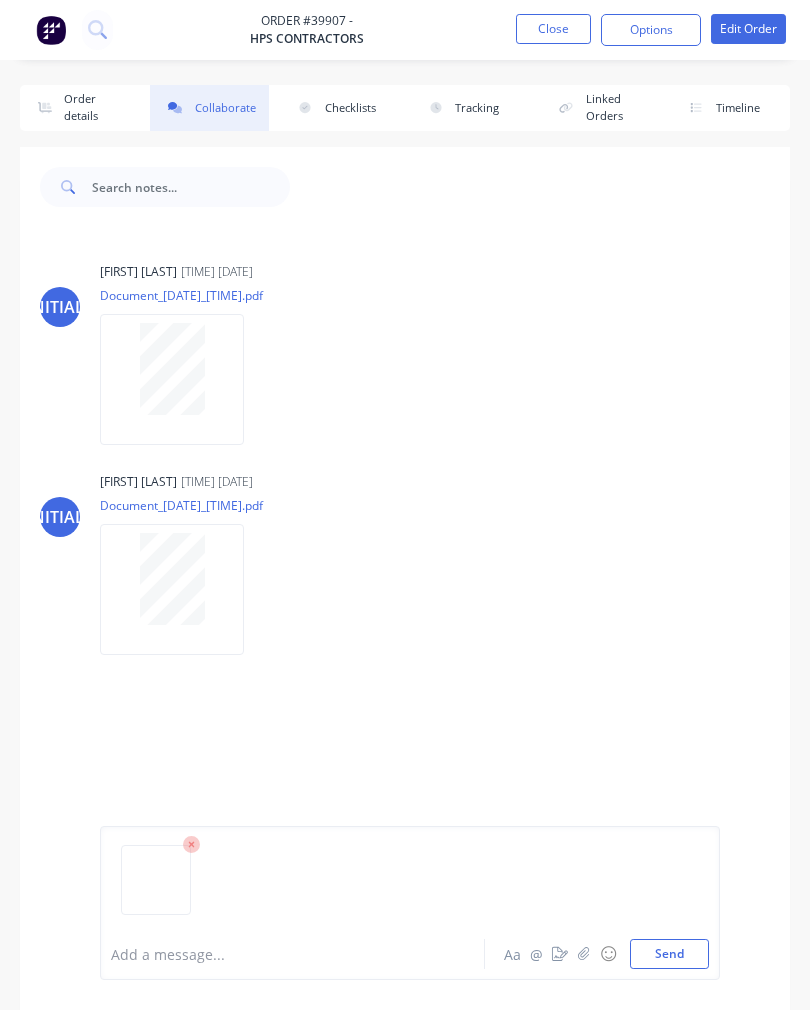 click on "Send" at bounding box center [669, 954] 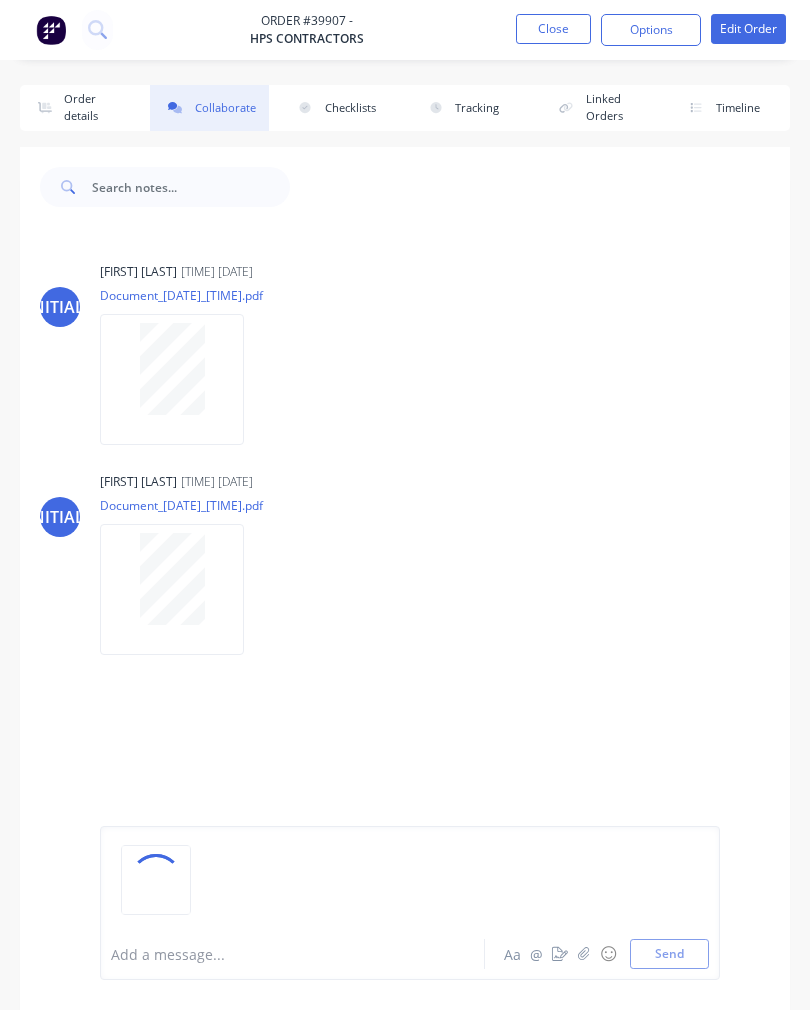 click at bounding box center [97, 29] 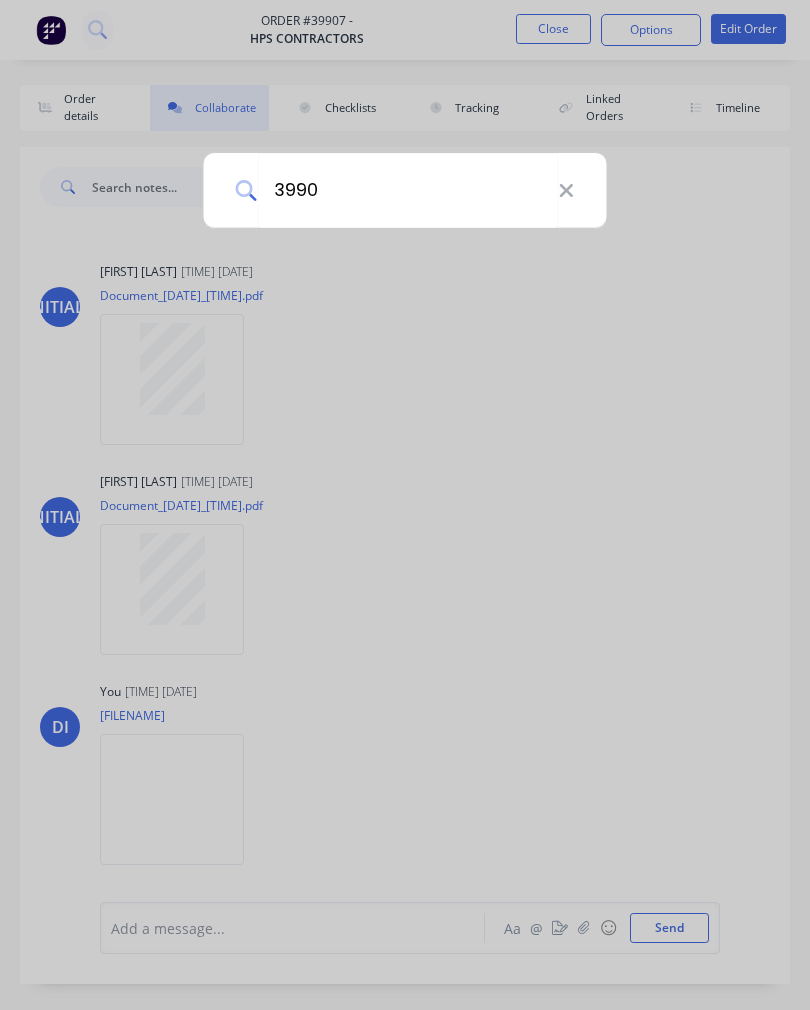 type on "[NUMBER]" 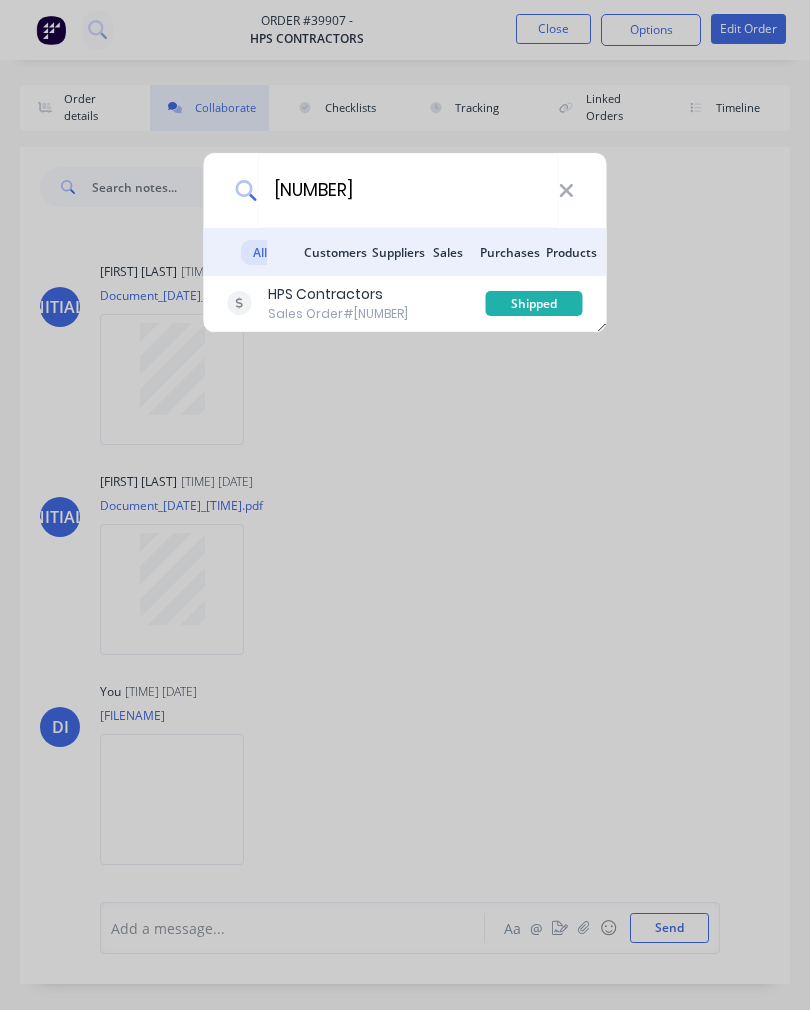 click on "Sales Order #[NUMBER]" at bounding box center [338, 314] 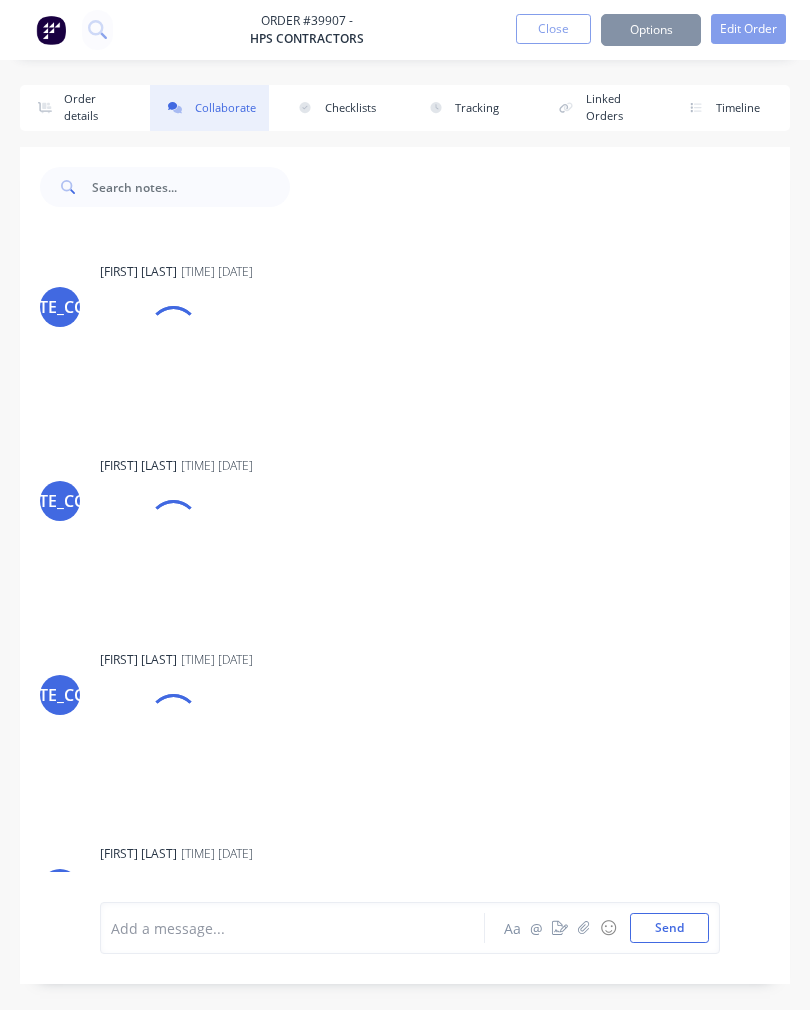 scroll, scrollTop: 295, scrollLeft: 0, axis: vertical 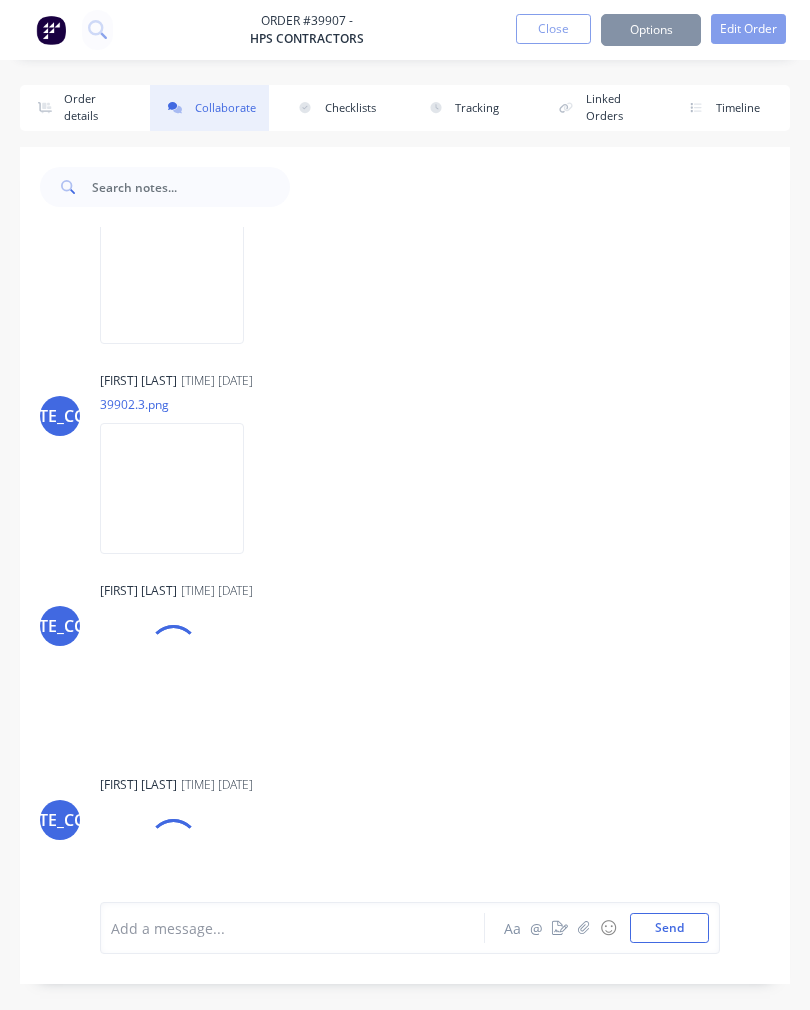 click at bounding box center (584, 928) 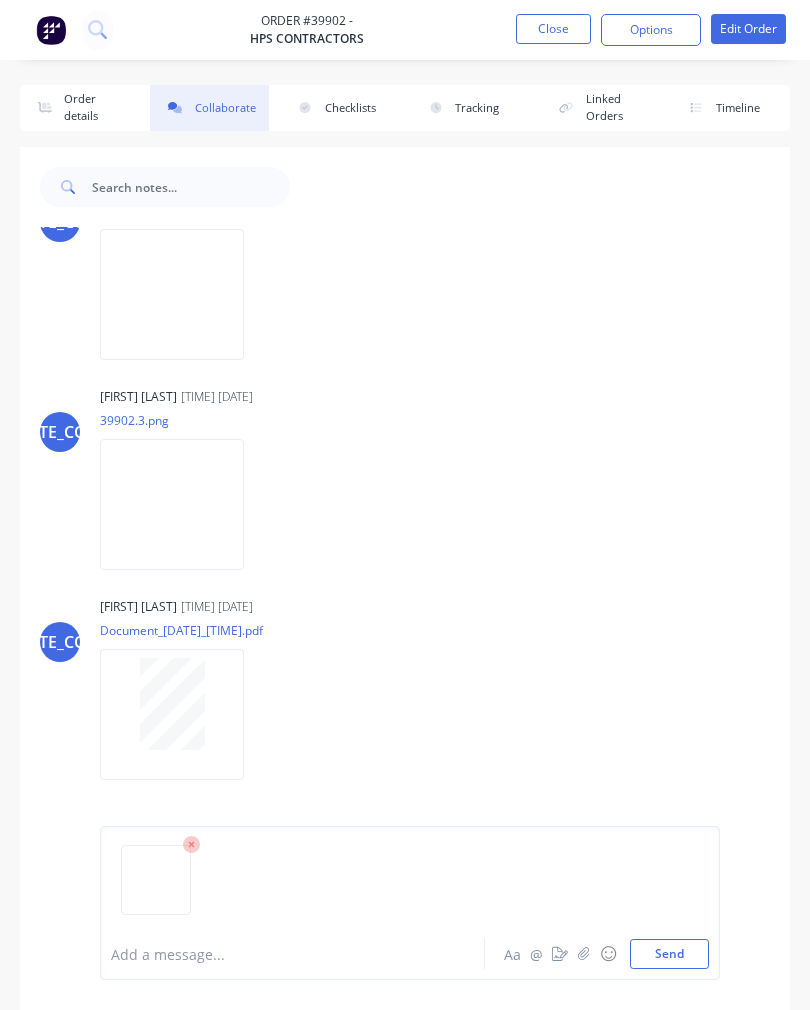 click at bounding box center (97, 29) 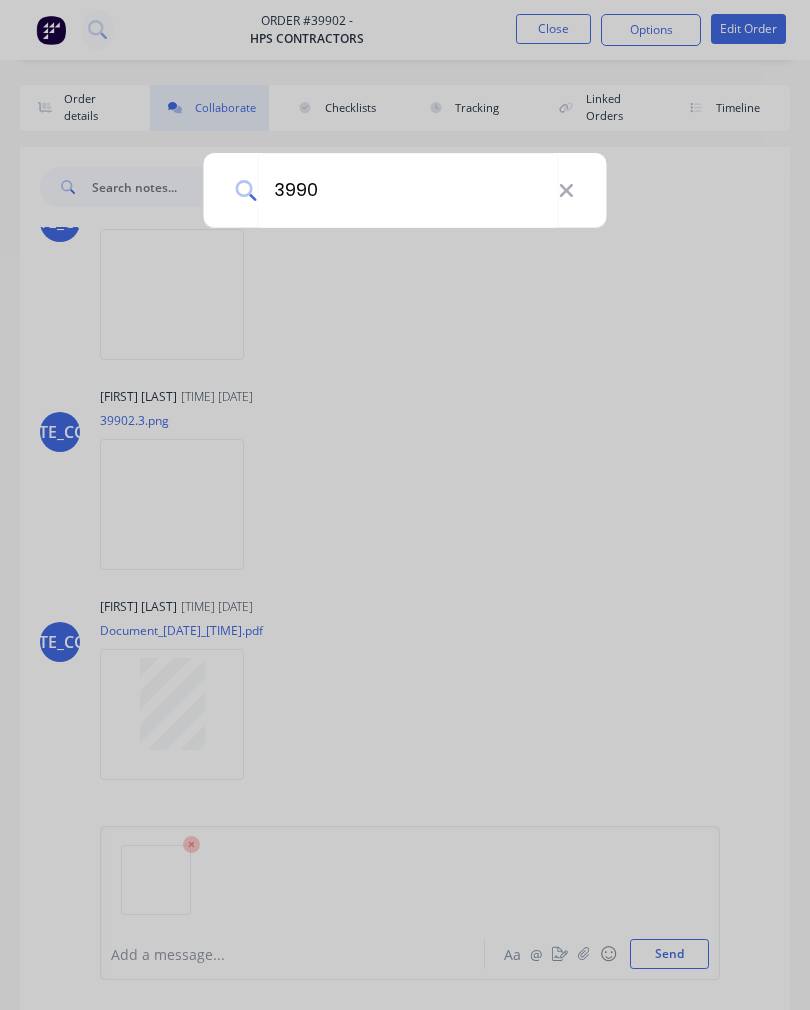 type on "[NUMBER]" 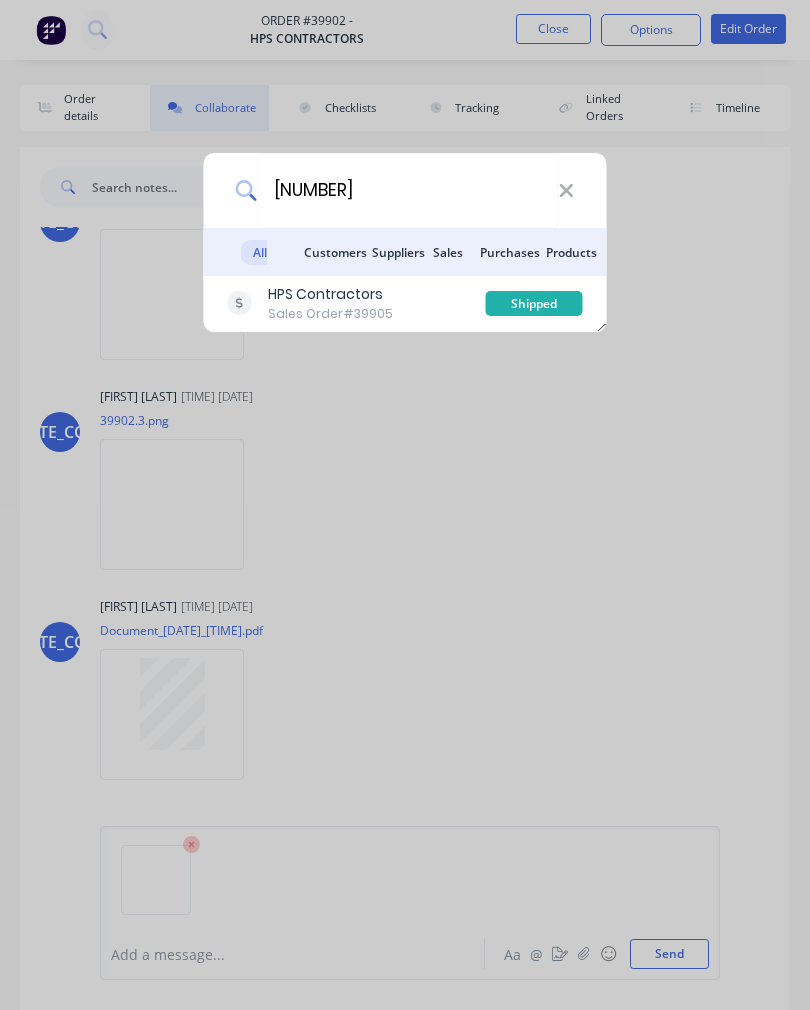 click on "HPS Contractors" at bounding box center (330, 294) 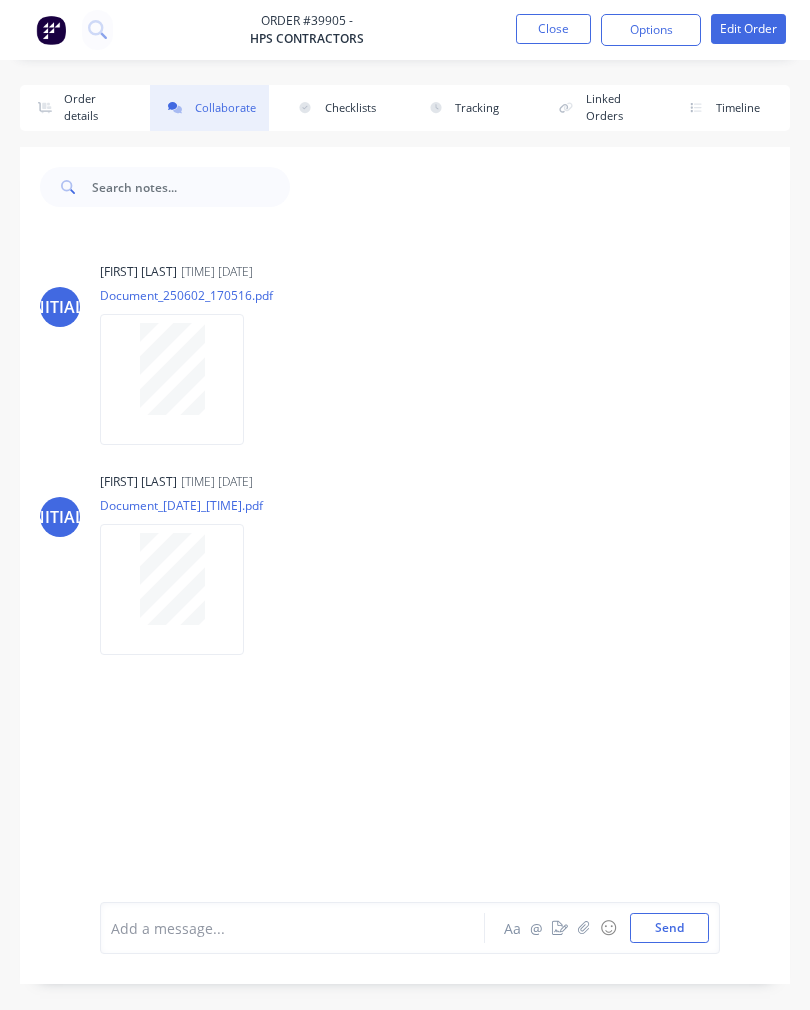 click on "Options" at bounding box center [651, 30] 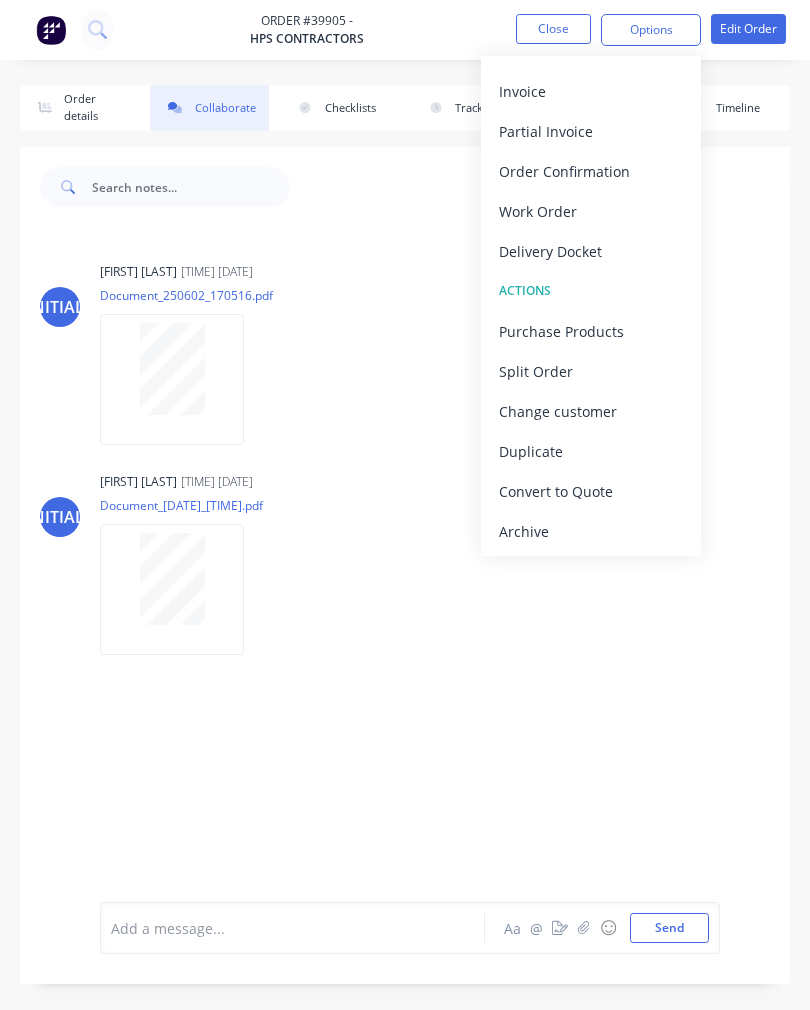 scroll, scrollTop: 0, scrollLeft: 0, axis: both 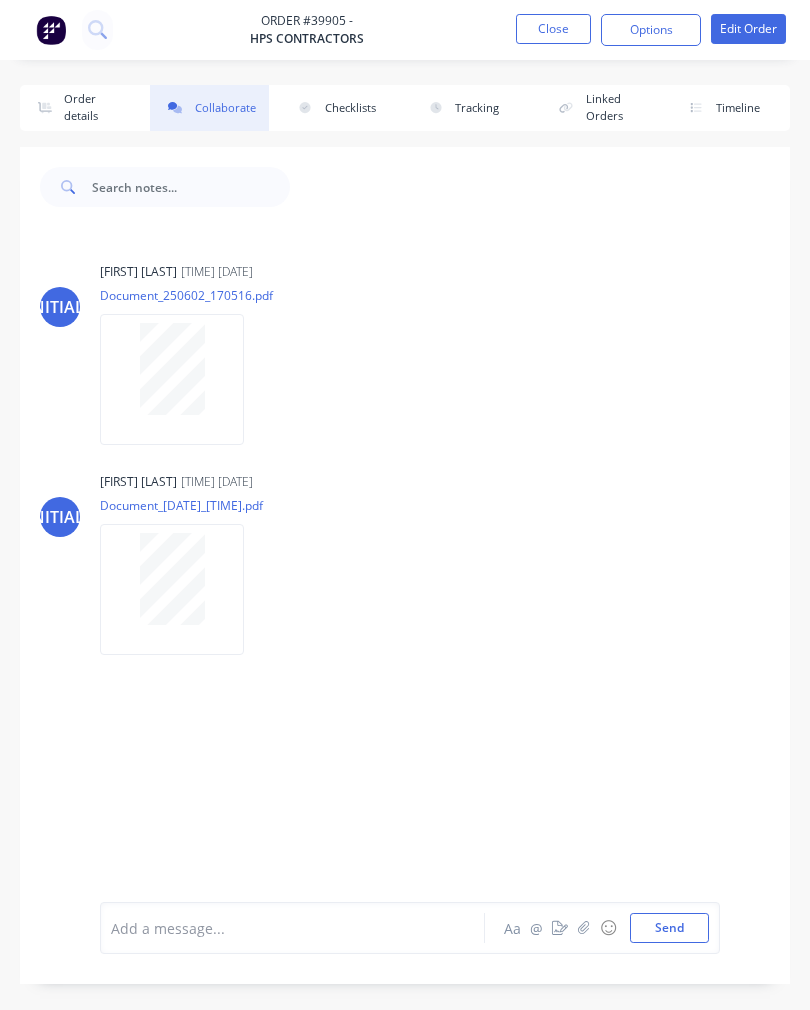 click on "Checklists" at bounding box center [340, 108] 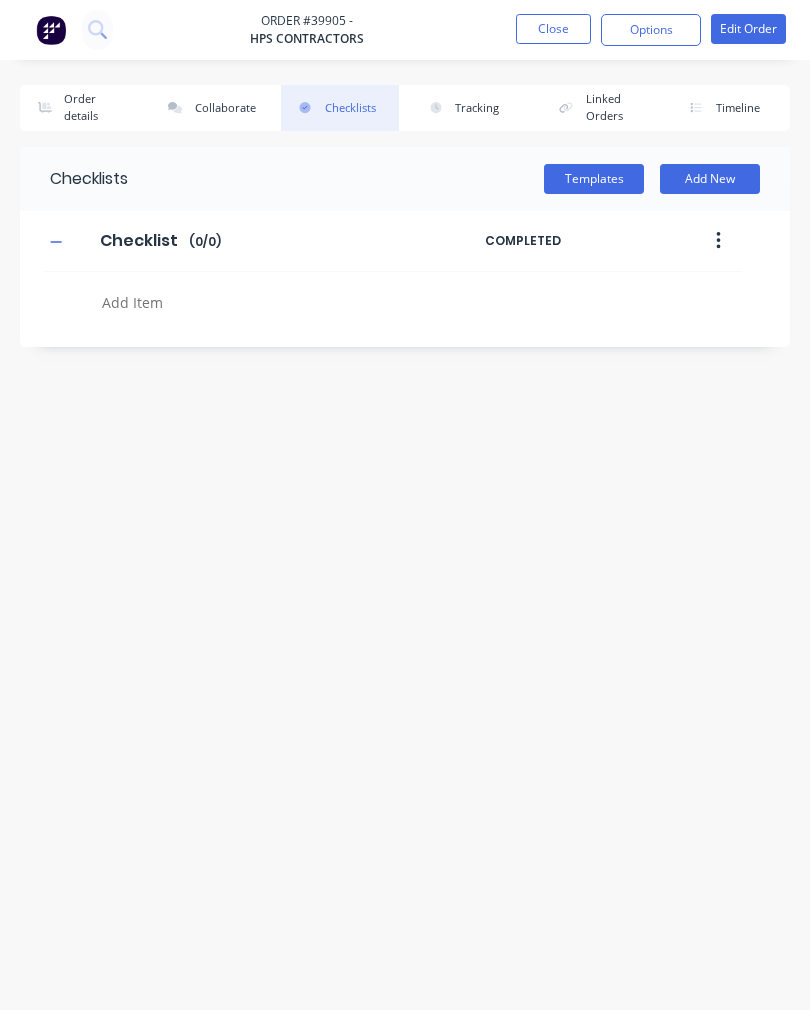 click on "Tracking" at bounding box center (470, 108) 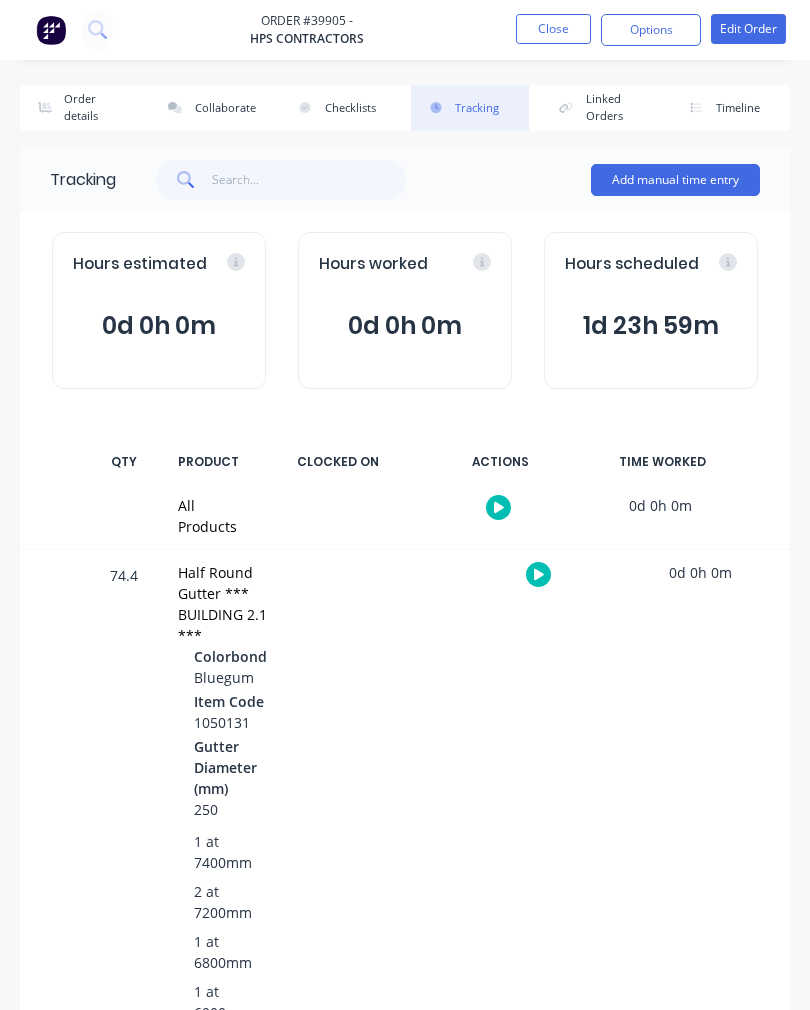 click on "Linked Orders" at bounding box center (600, 108) 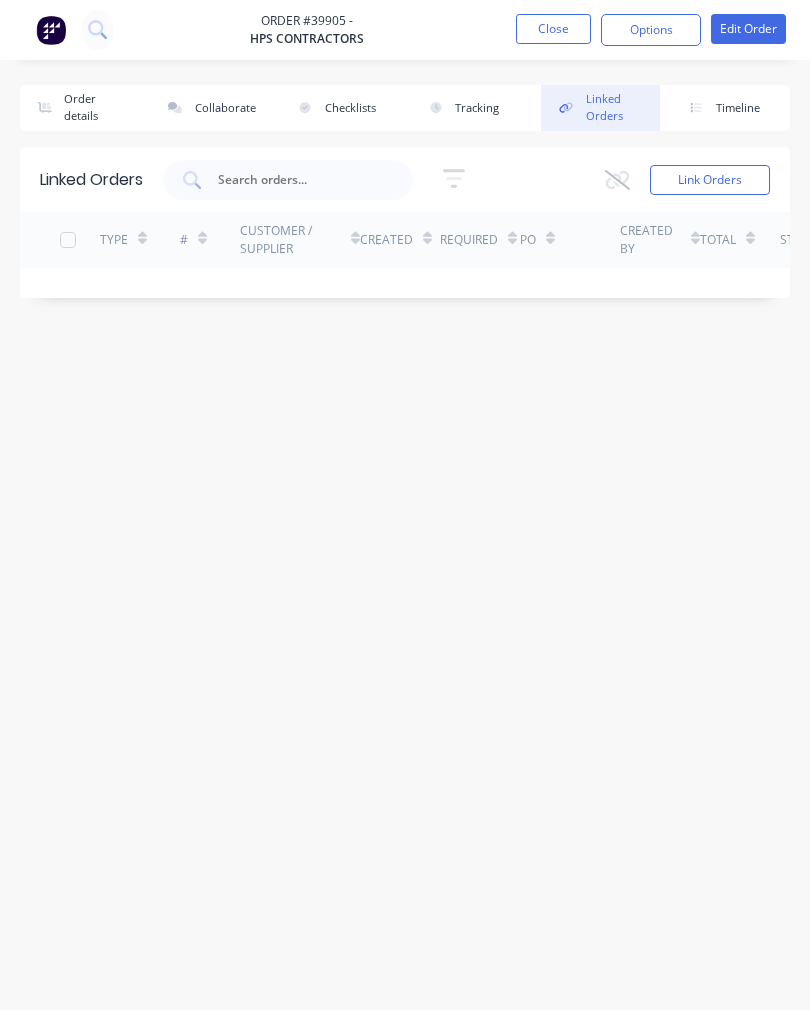 click on "Tracking" at bounding box center (470, 108) 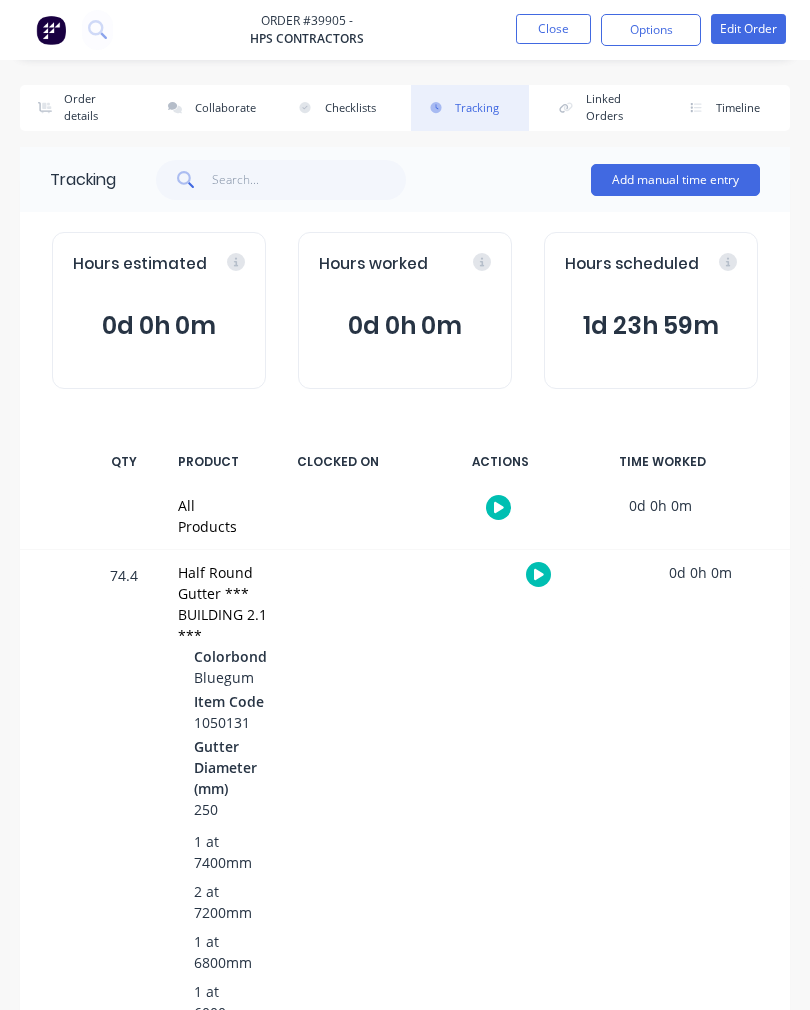 click on "Linked Orders" at bounding box center (600, 108) 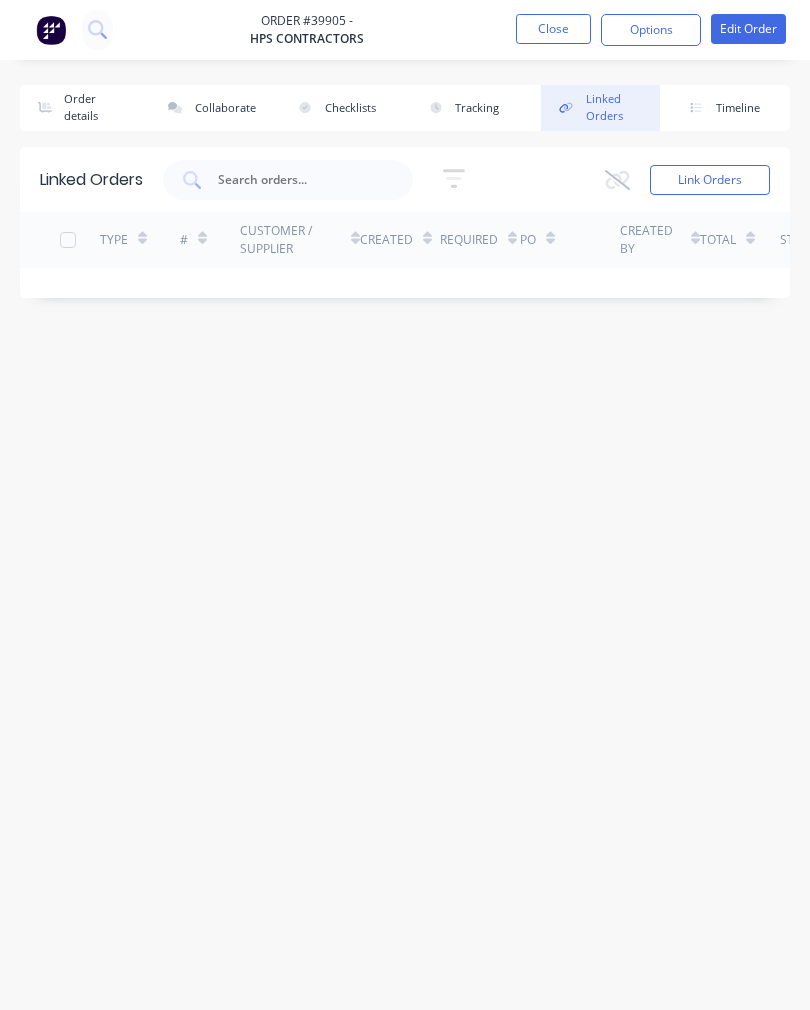 click on "Timeline" at bounding box center (731, 108) 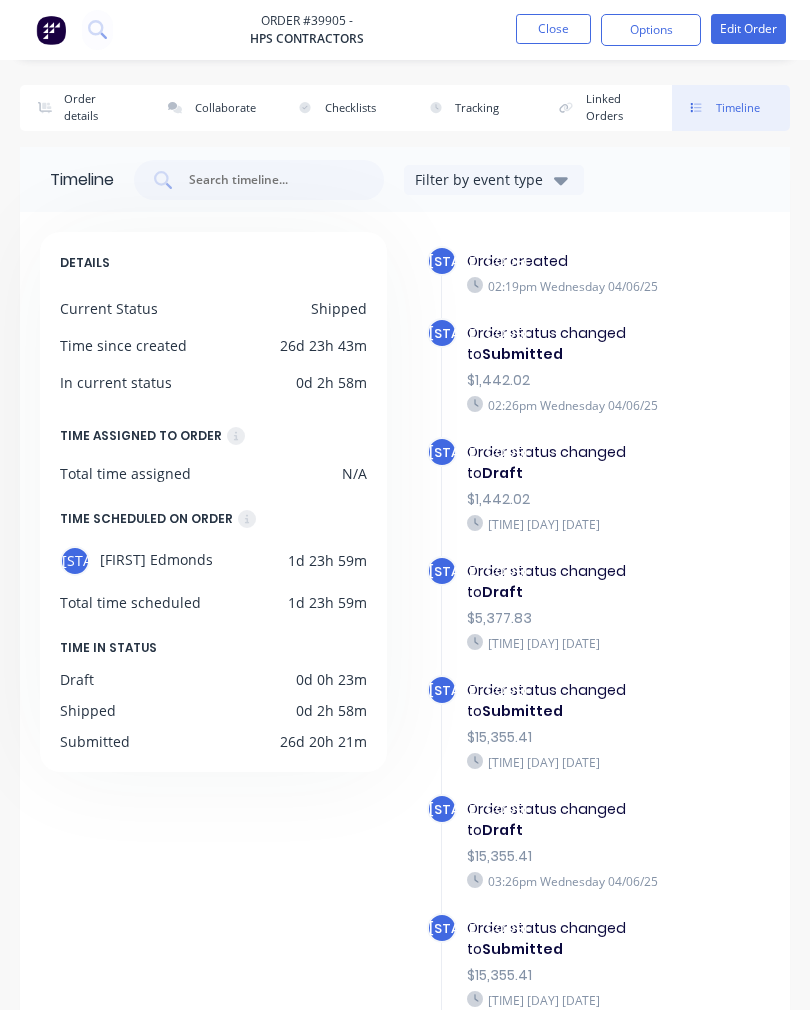 click on "Collaborate" at bounding box center [209, 108] 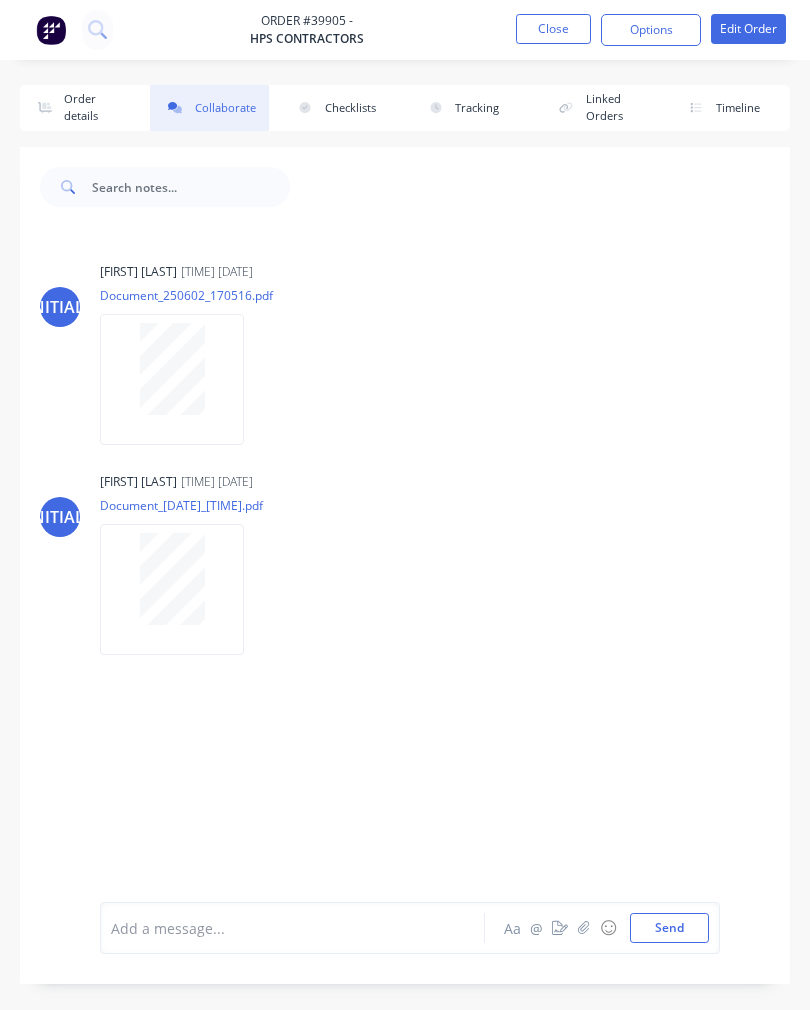 click at bounding box center (584, 928) 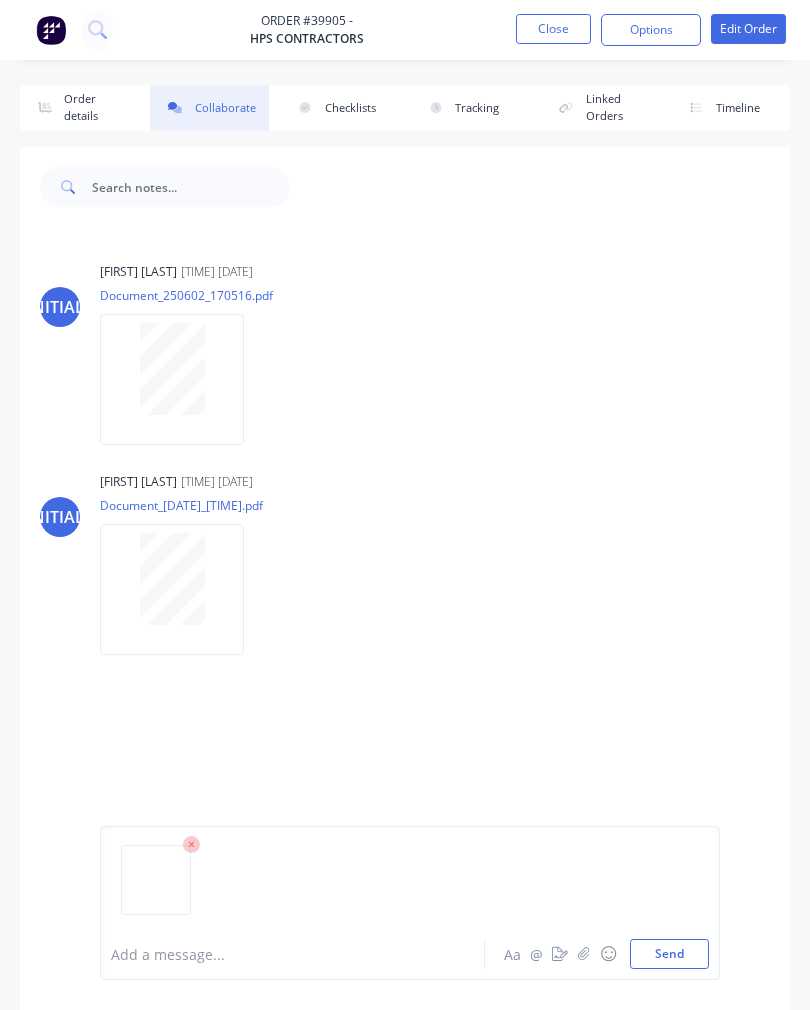 click on "Send" at bounding box center [669, 954] 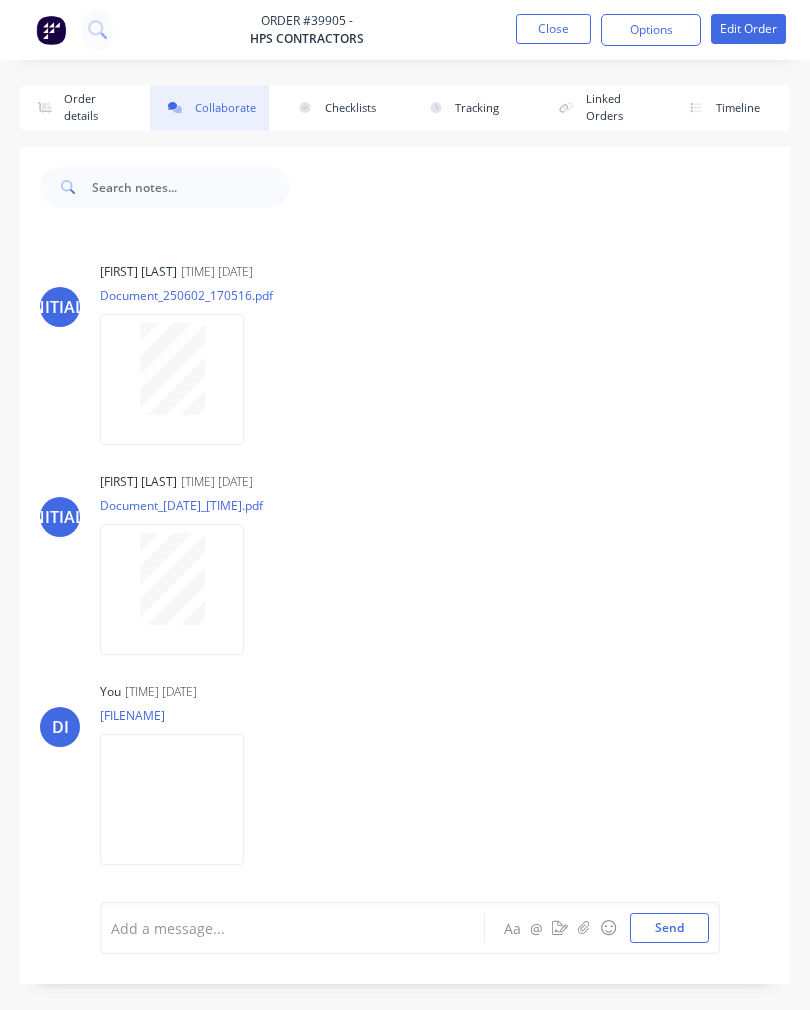 click at bounding box center (97, 29) 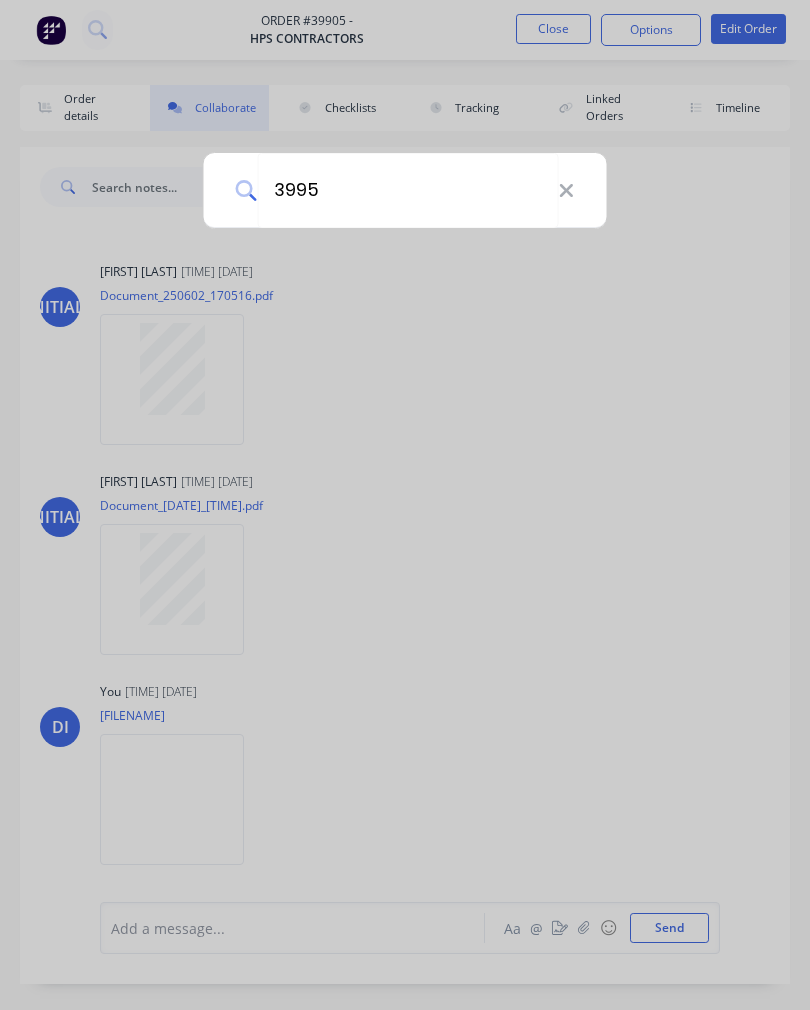 type on "39959" 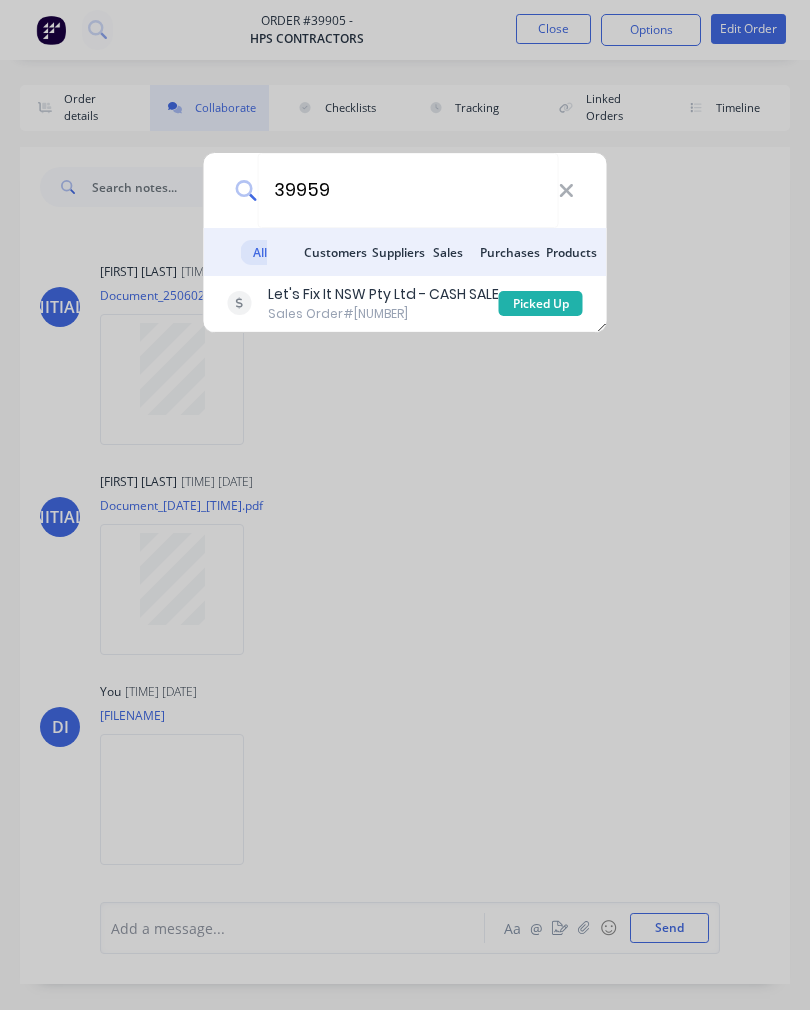 click on "Sales Order  #39959" at bounding box center [383, 314] 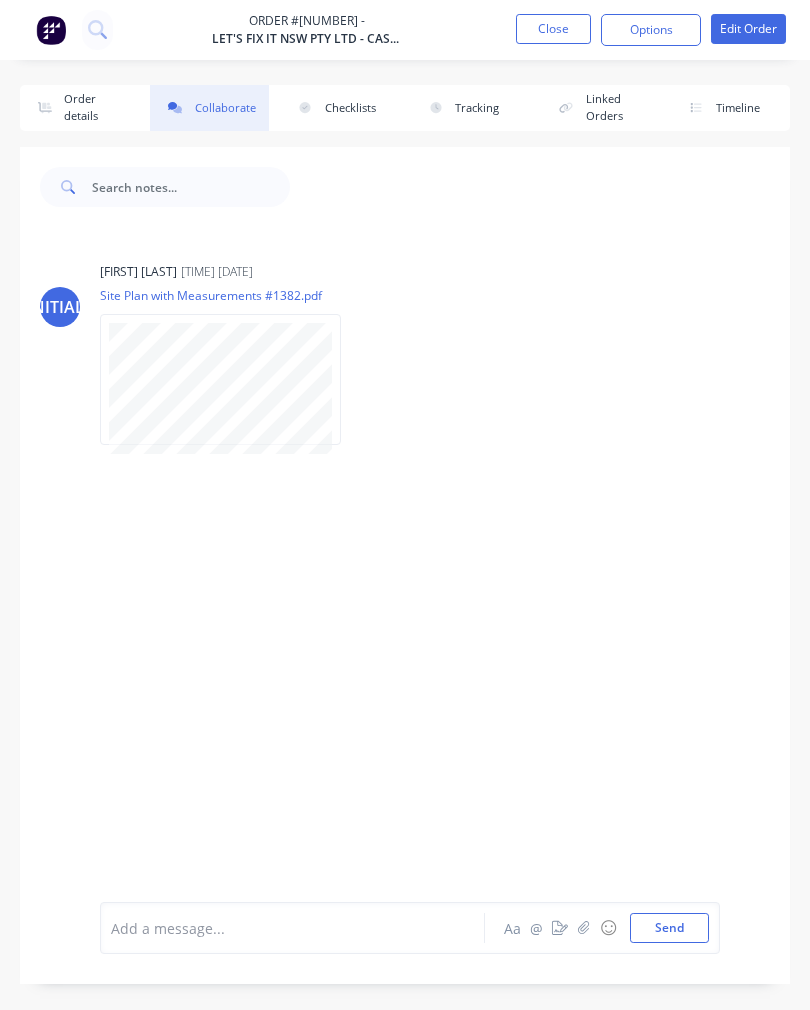 click on "Options" at bounding box center [651, 30] 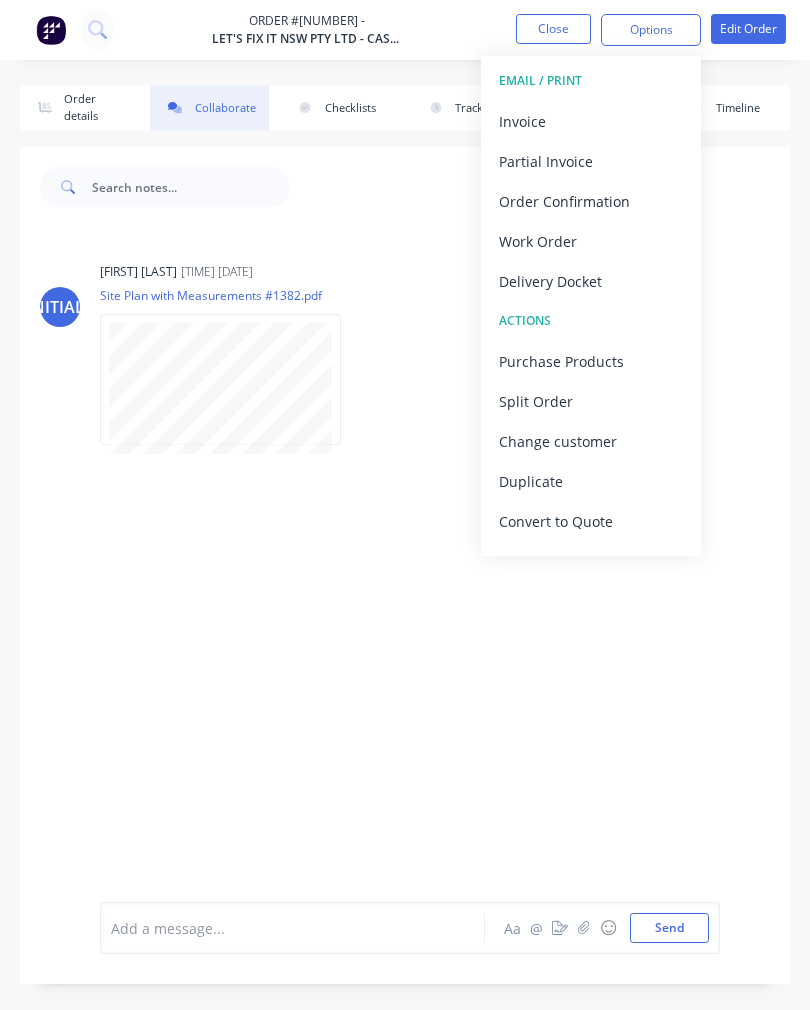 scroll, scrollTop: 0, scrollLeft: 0, axis: both 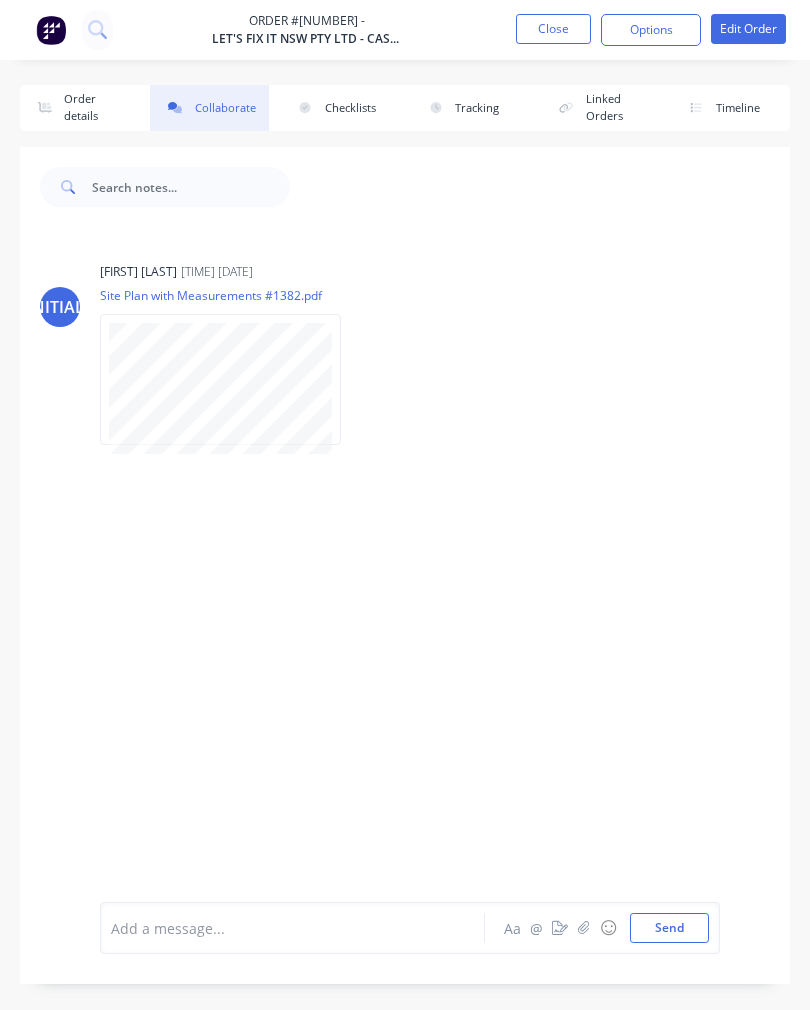 click at bounding box center (584, 928) 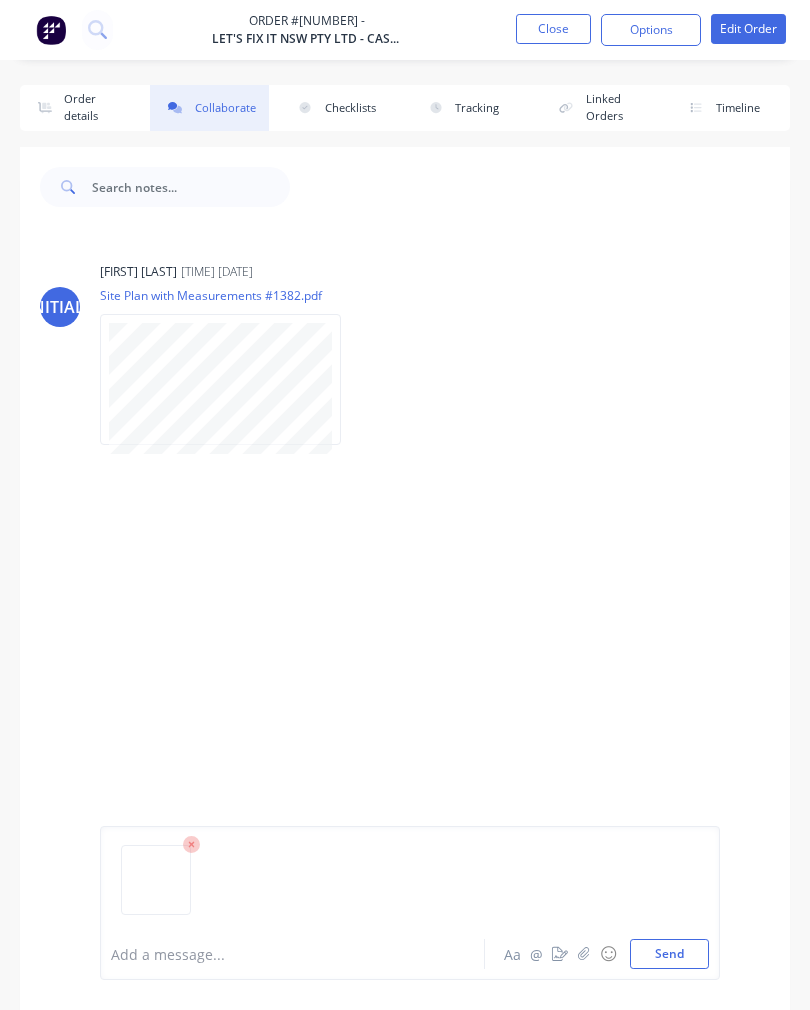 click on "Send" at bounding box center [669, 954] 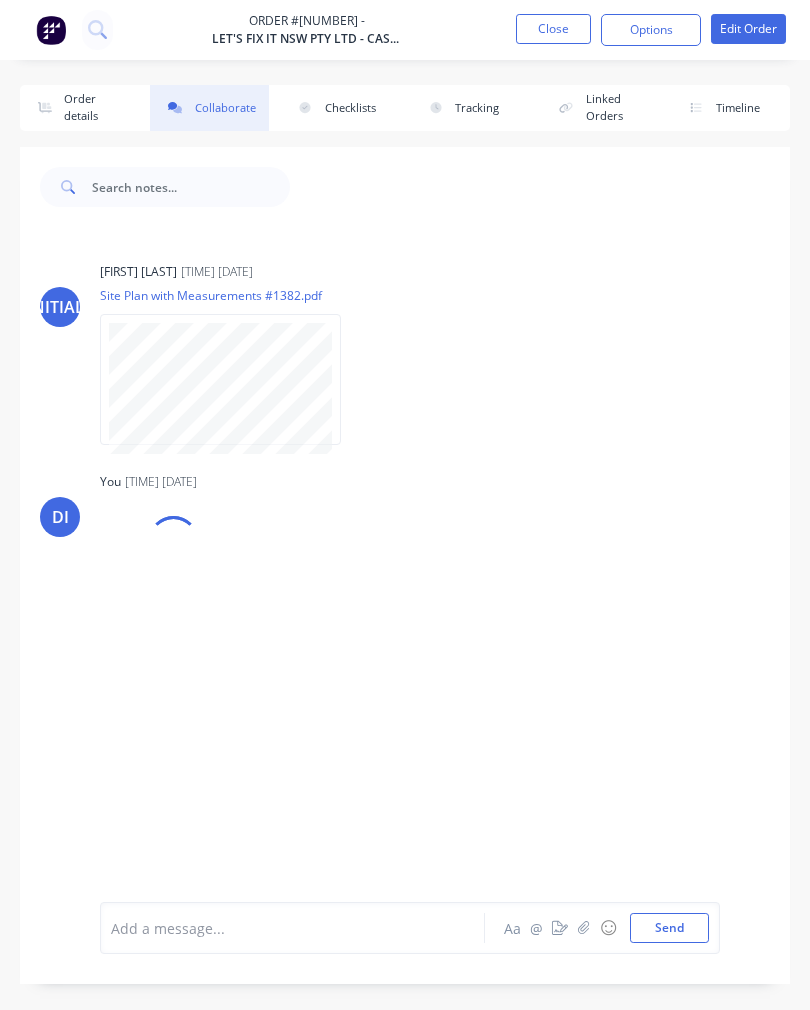click at bounding box center (97, 29) 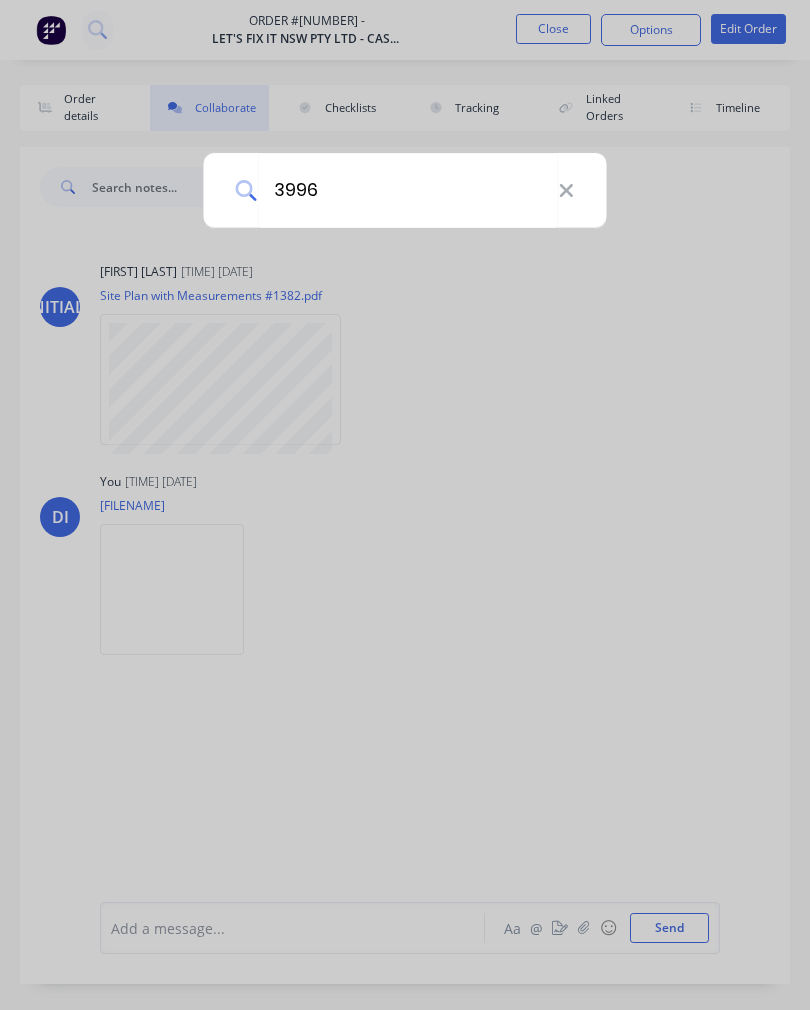 type on "39962" 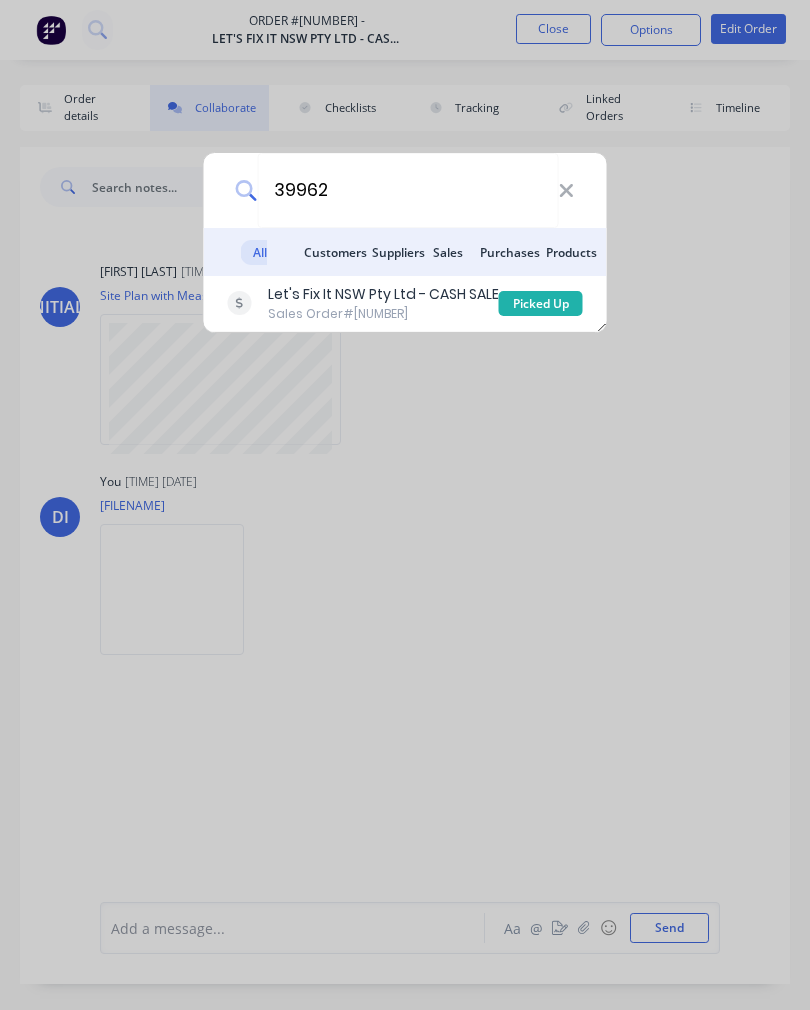 click on "Sales Order  #39962" at bounding box center (383, 314) 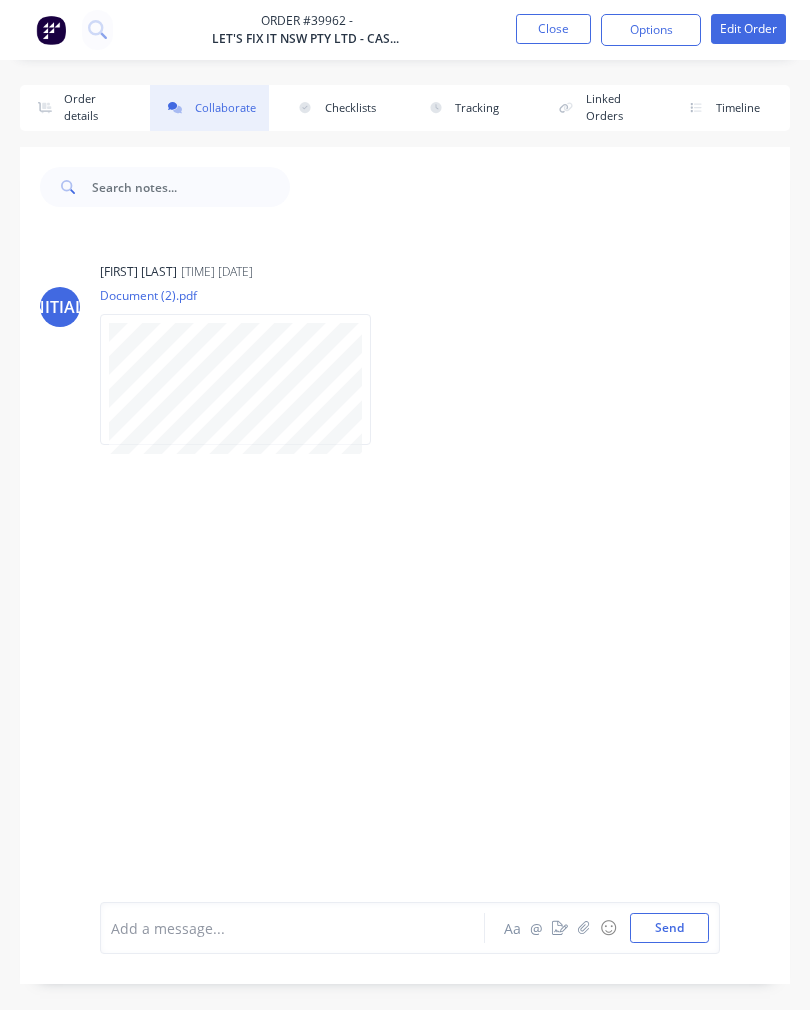 click at bounding box center (584, 928) 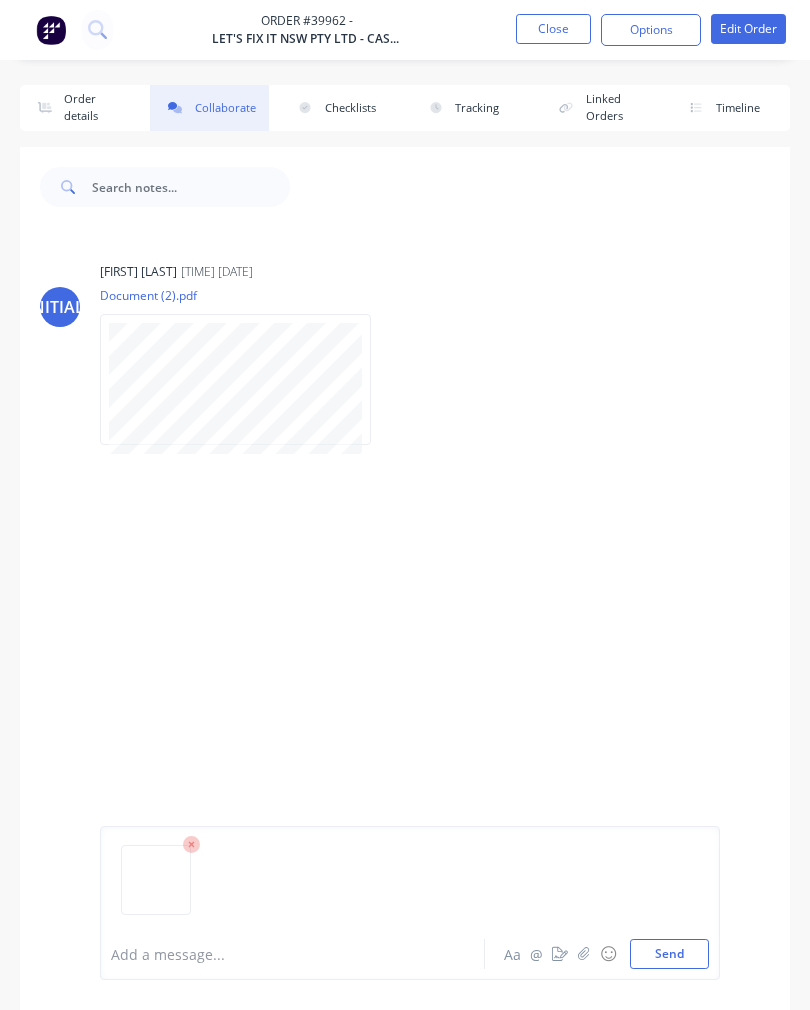 click on "Send" at bounding box center (669, 954) 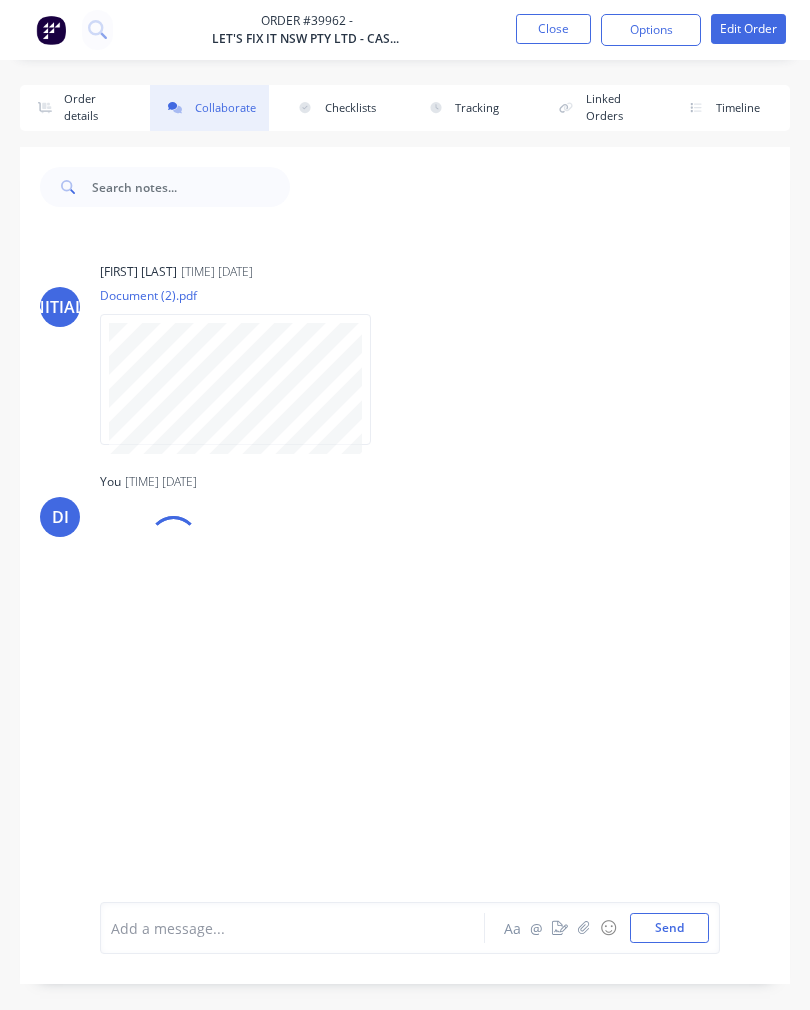click at bounding box center (97, 29) 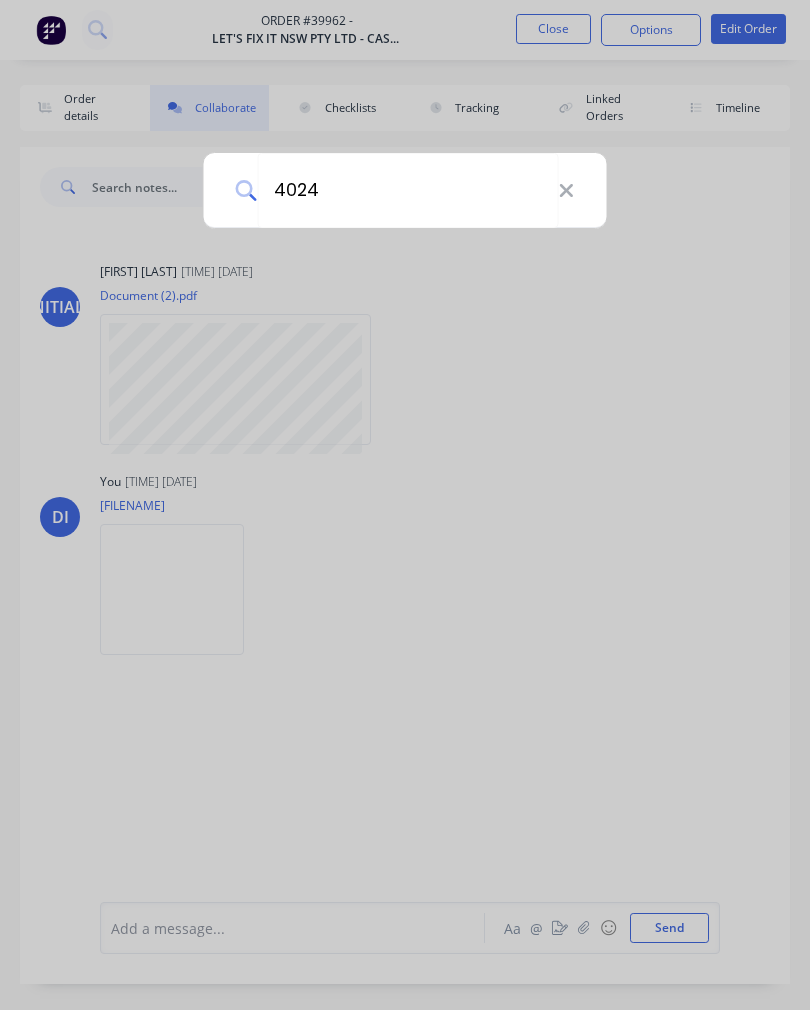 type on "[NUMBER]" 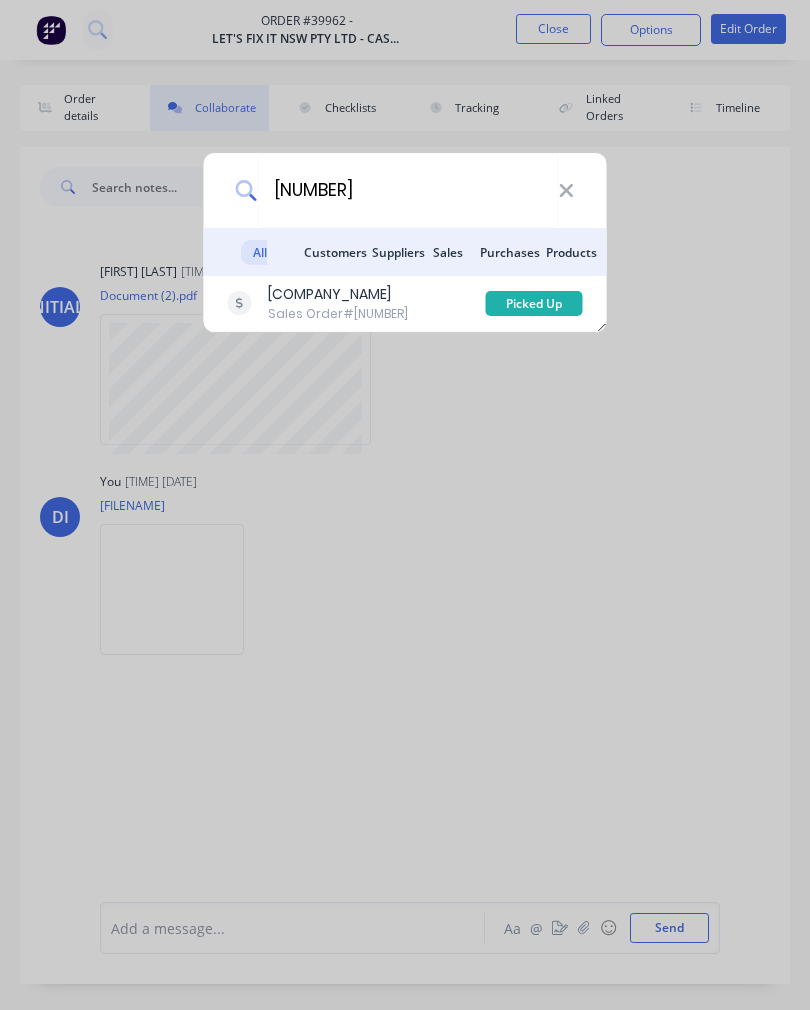 click on "Sales Order  #40244" at bounding box center (338, 314) 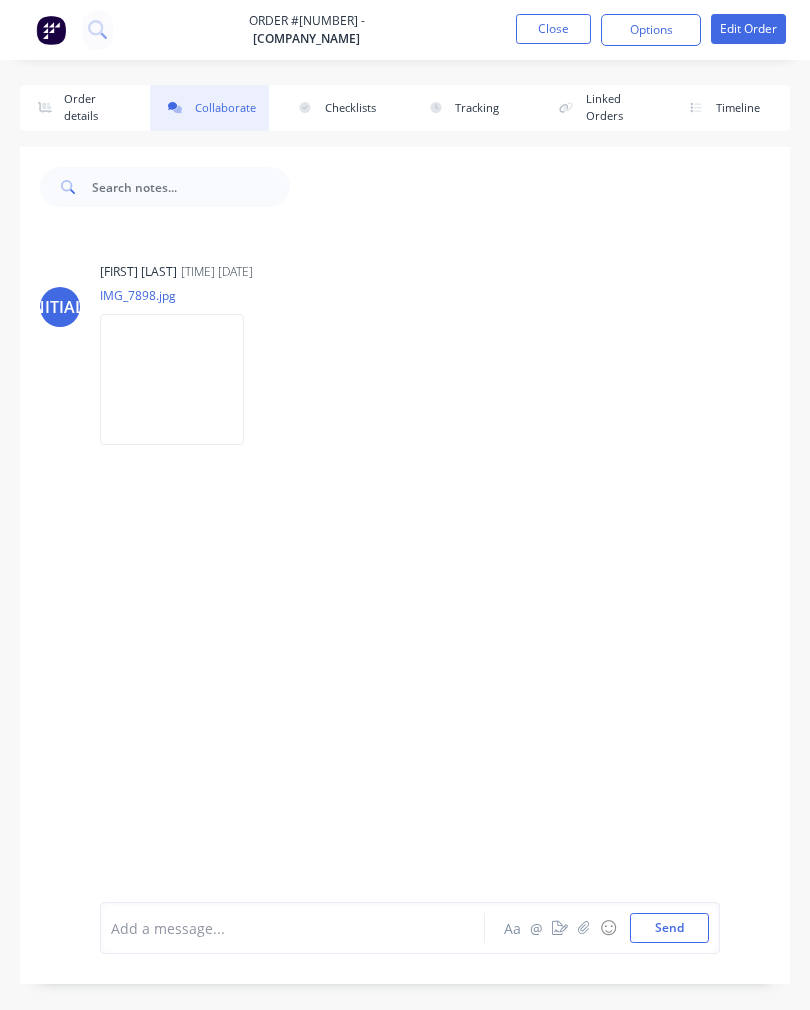 click at bounding box center (584, 928) 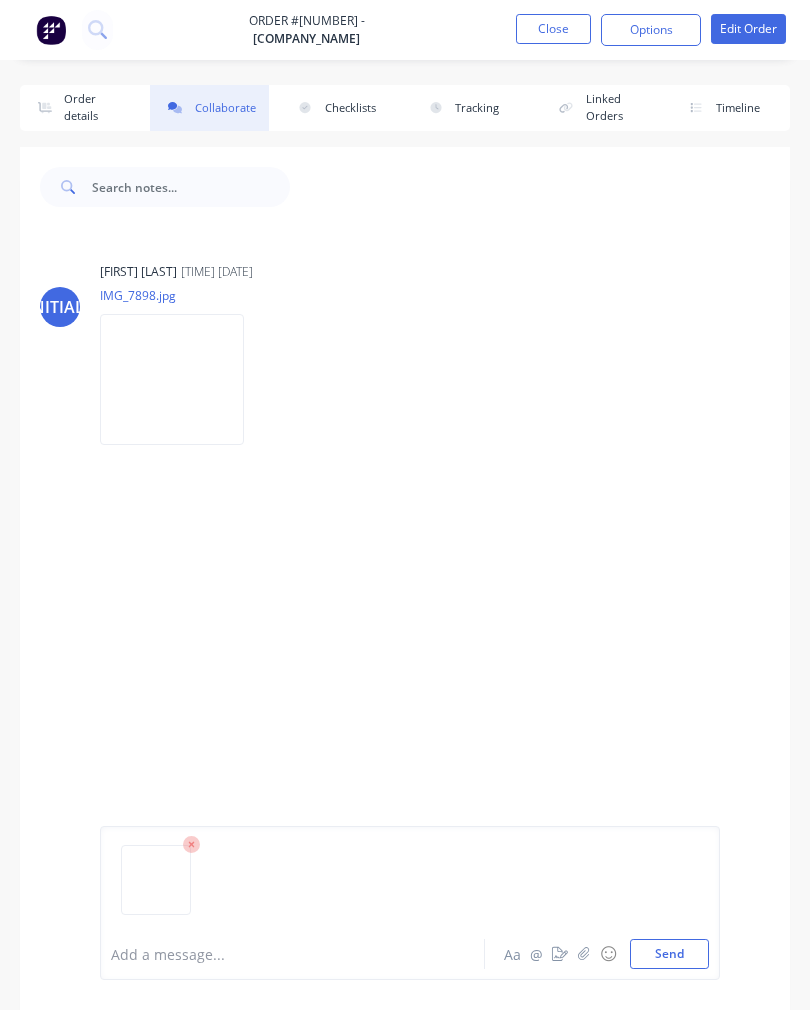 click on "Send" at bounding box center (669, 954) 